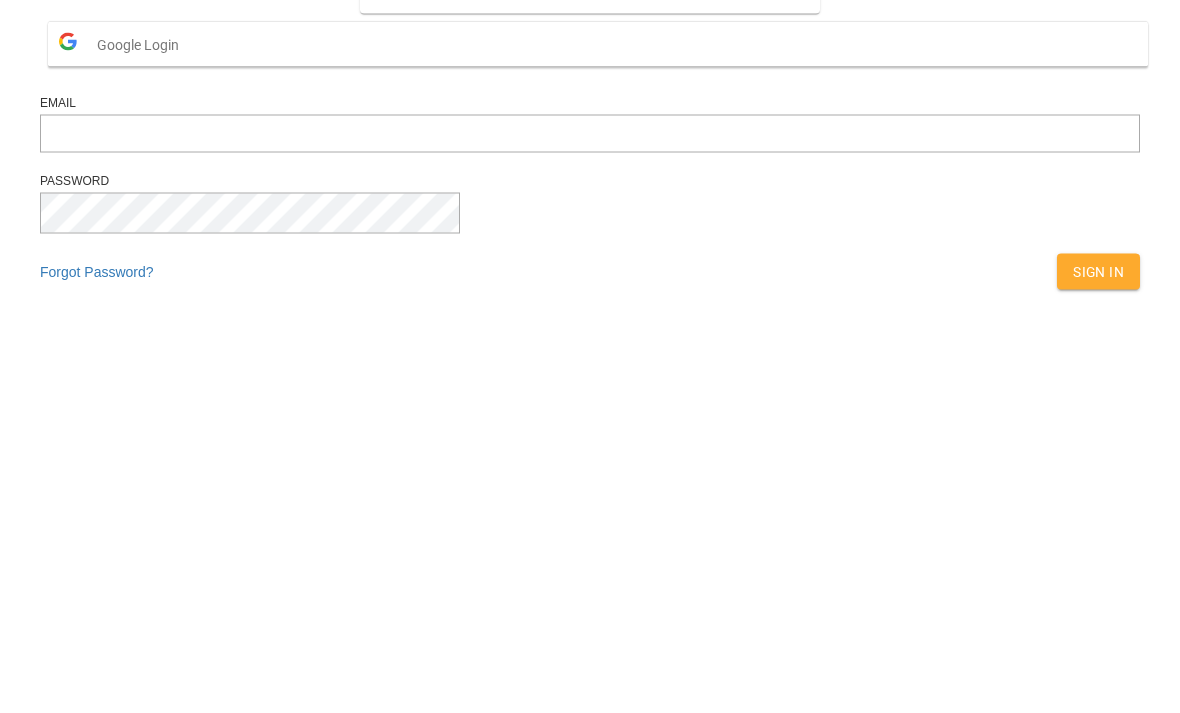scroll, scrollTop: 285, scrollLeft: 0, axis: vertical 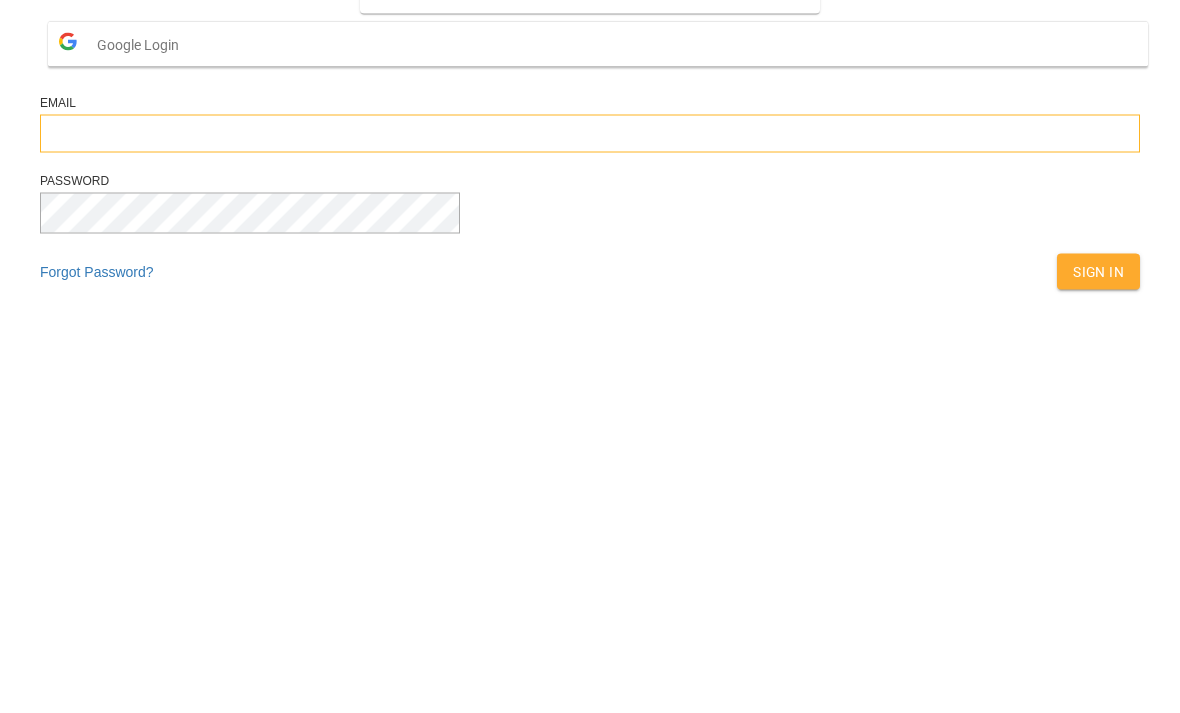 type on "**********" 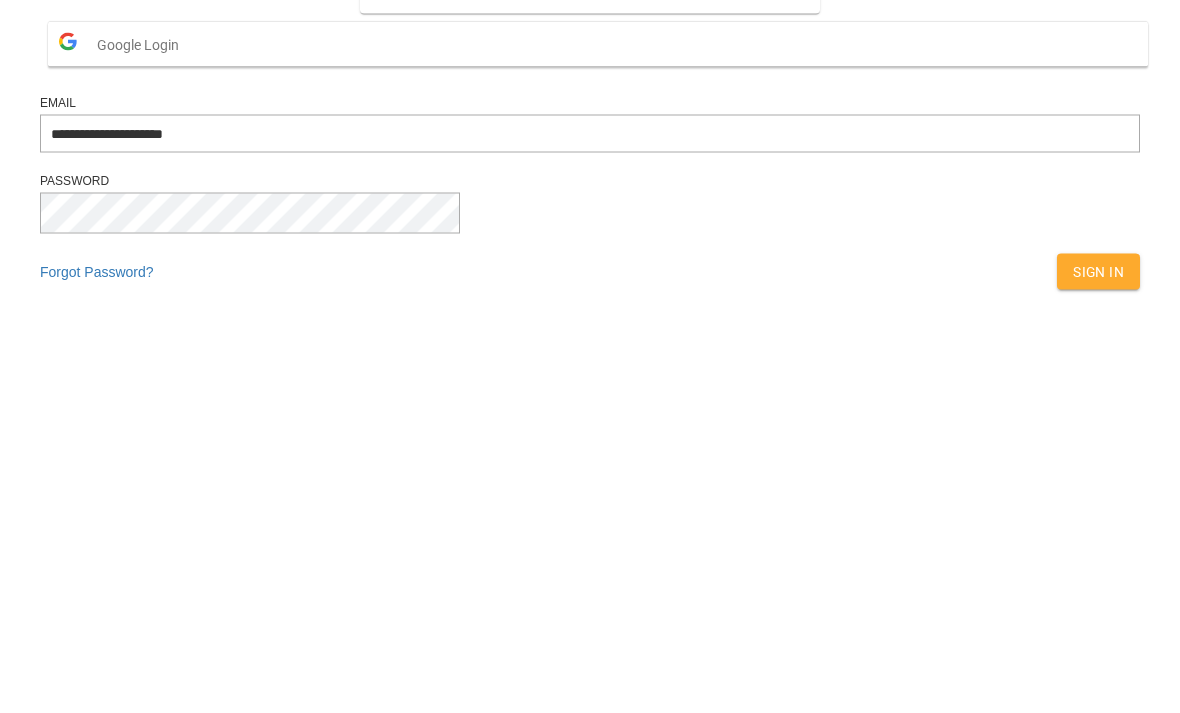 click on "Sign In" at bounding box center (1098, 556) 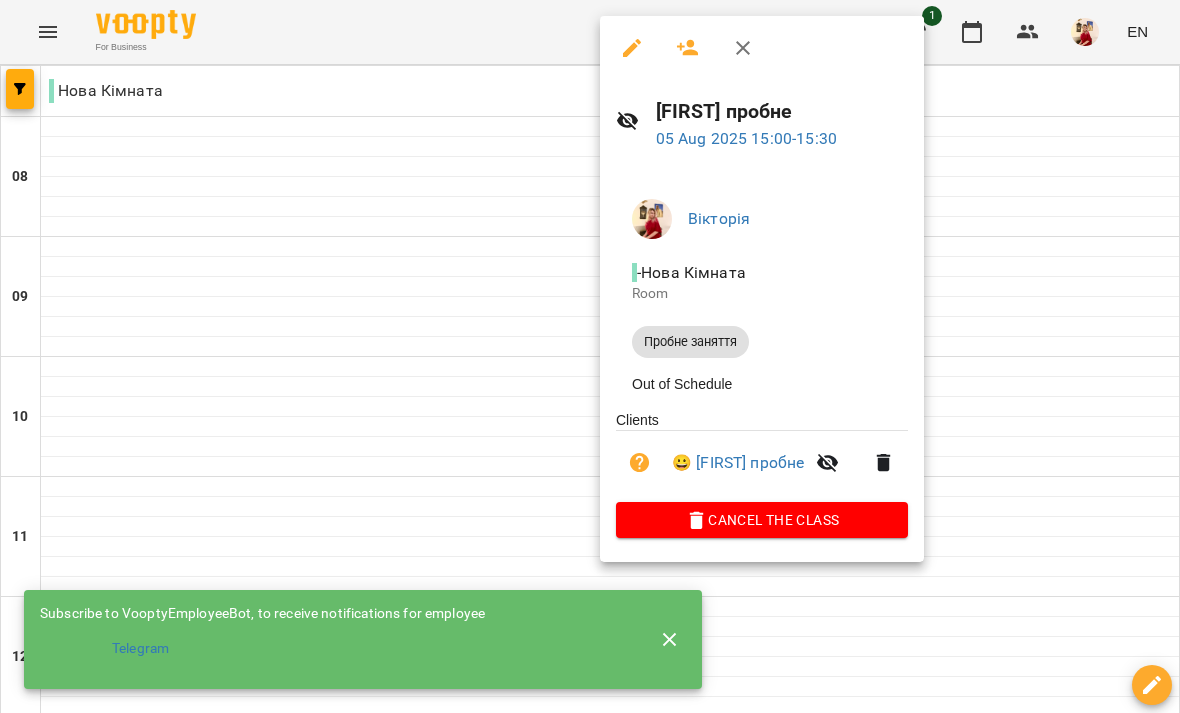 scroll, scrollTop: 0, scrollLeft: 0, axis: both 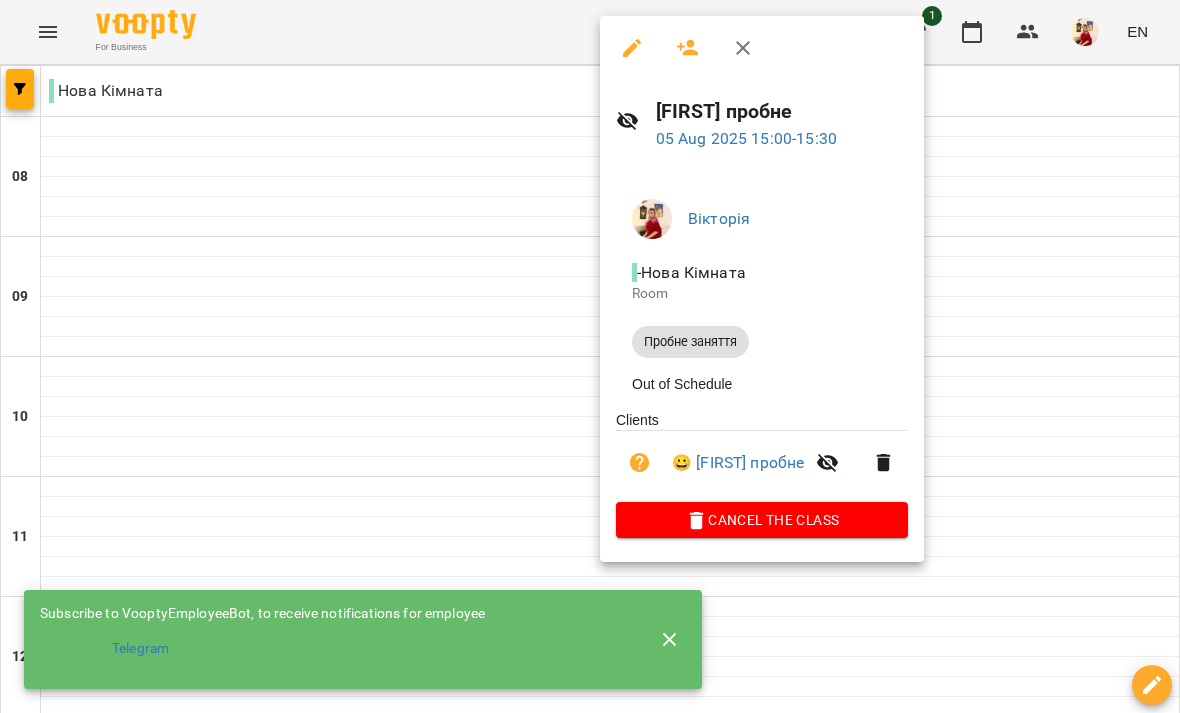 click at bounding box center [590, 356] 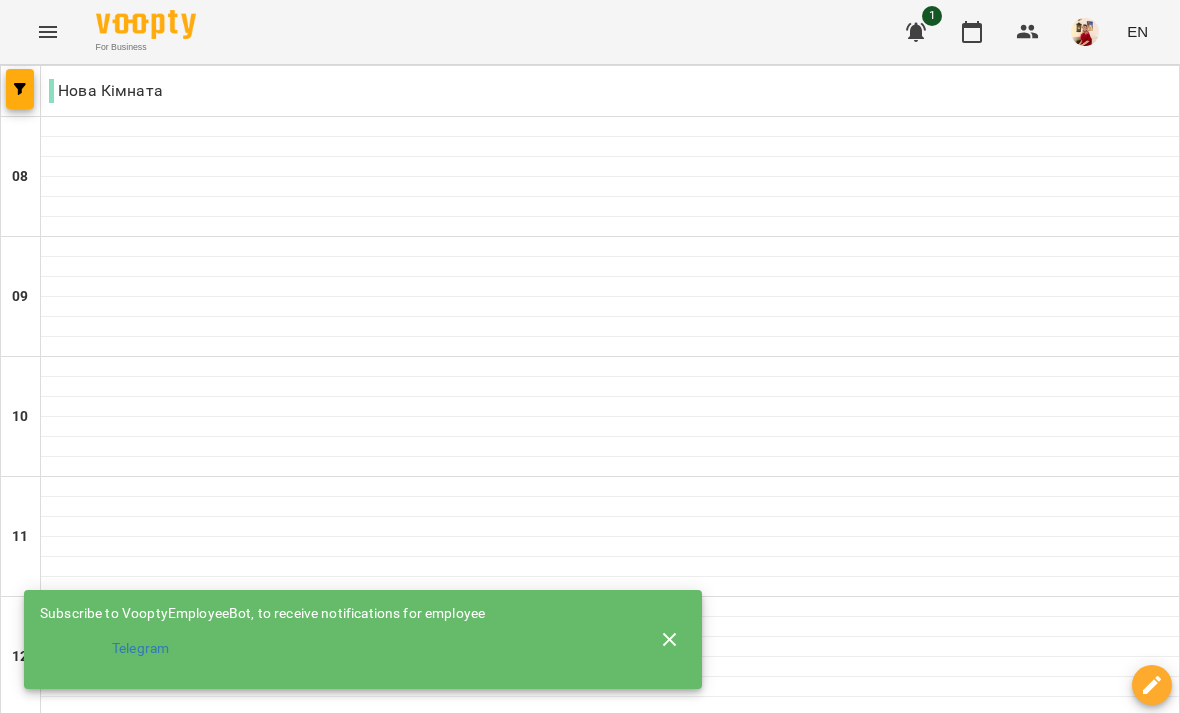 click on "[TIME] Індивідульний 60 хвилин - [FIRST]" at bounding box center (329, 957) 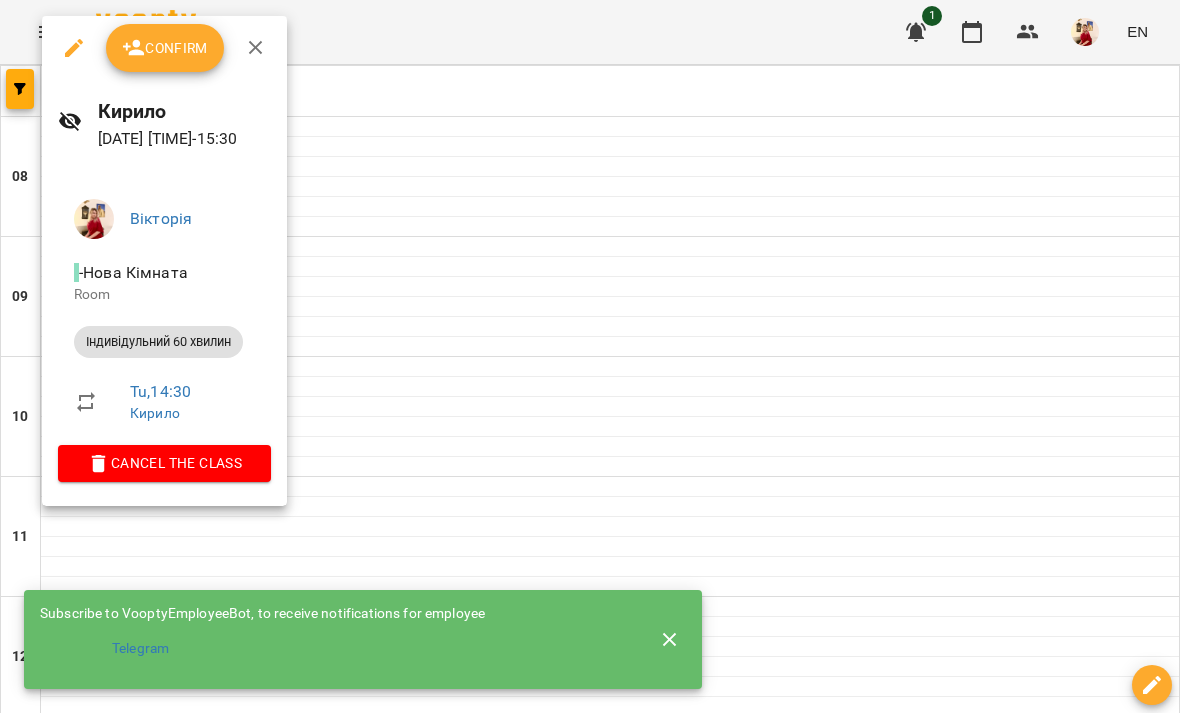 click on "Cancel the class" at bounding box center (164, 463) 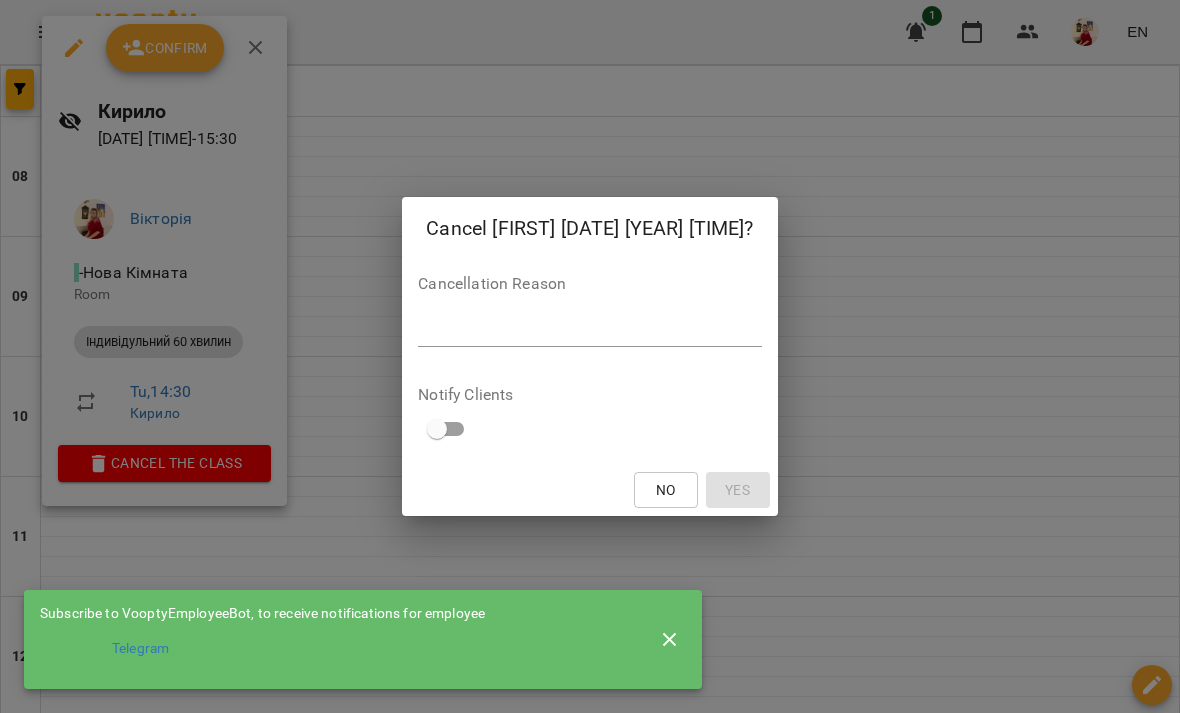 click at bounding box center [589, 331] 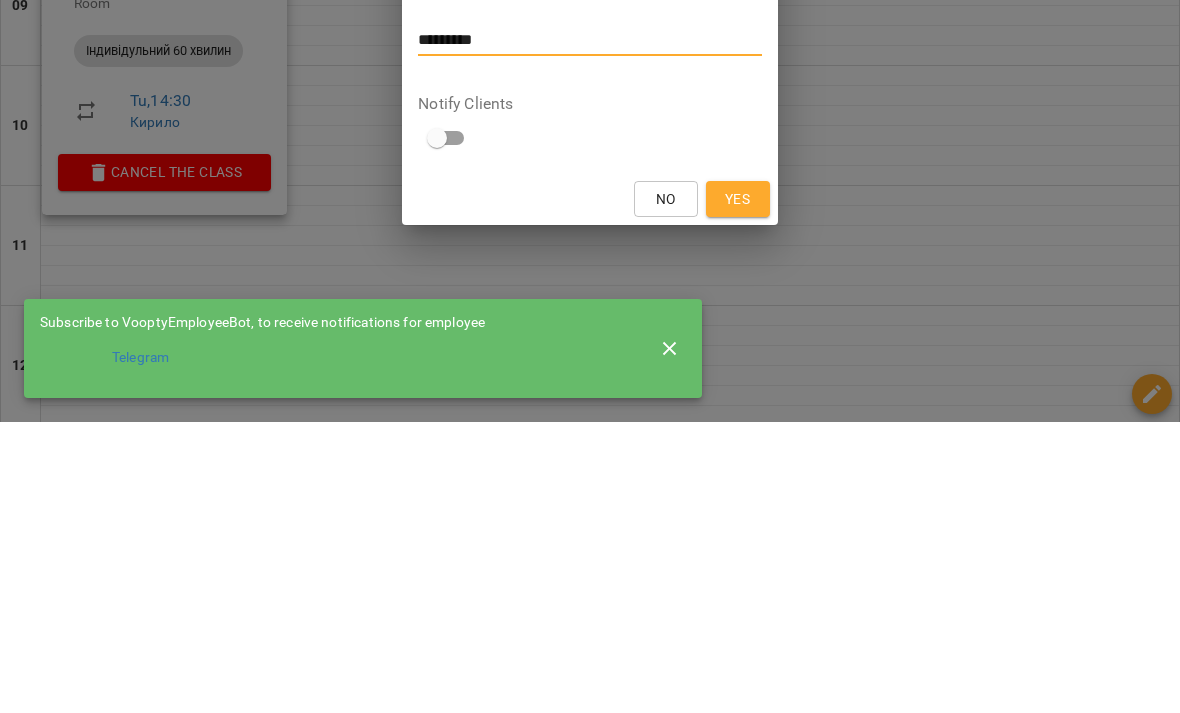 type on "********" 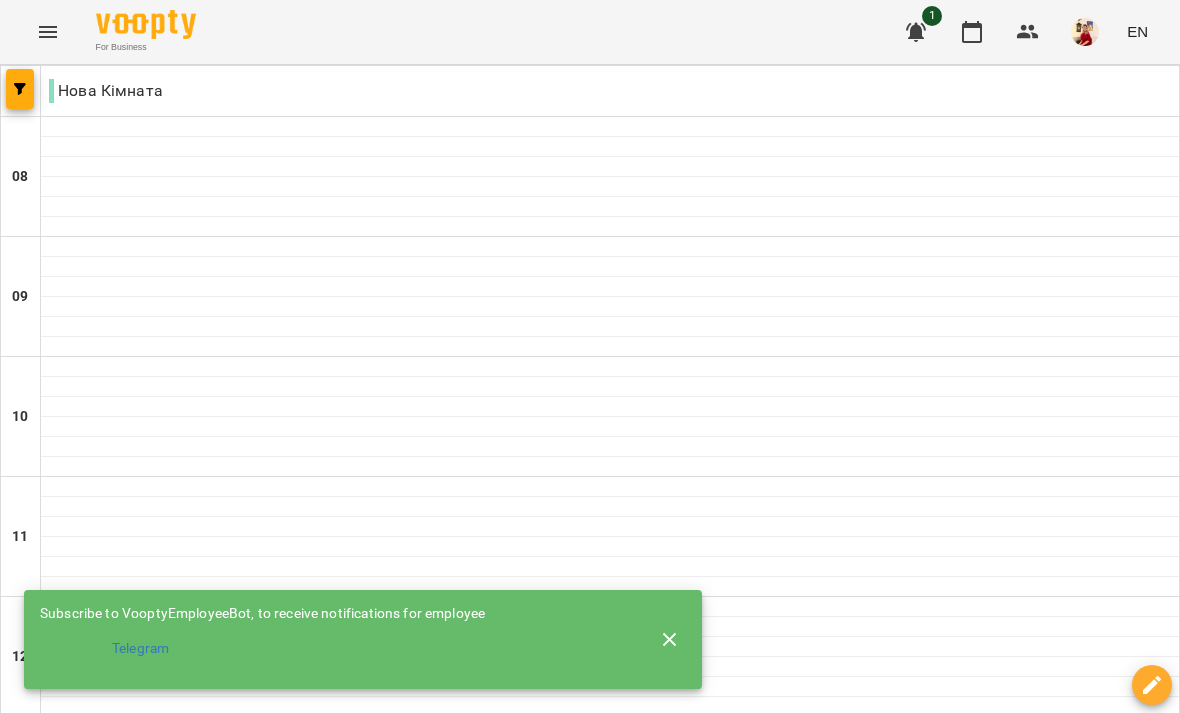 click on ""Сімейний" 60 хвилин - дует[FIRST]" at bounding box center (610, 1080) 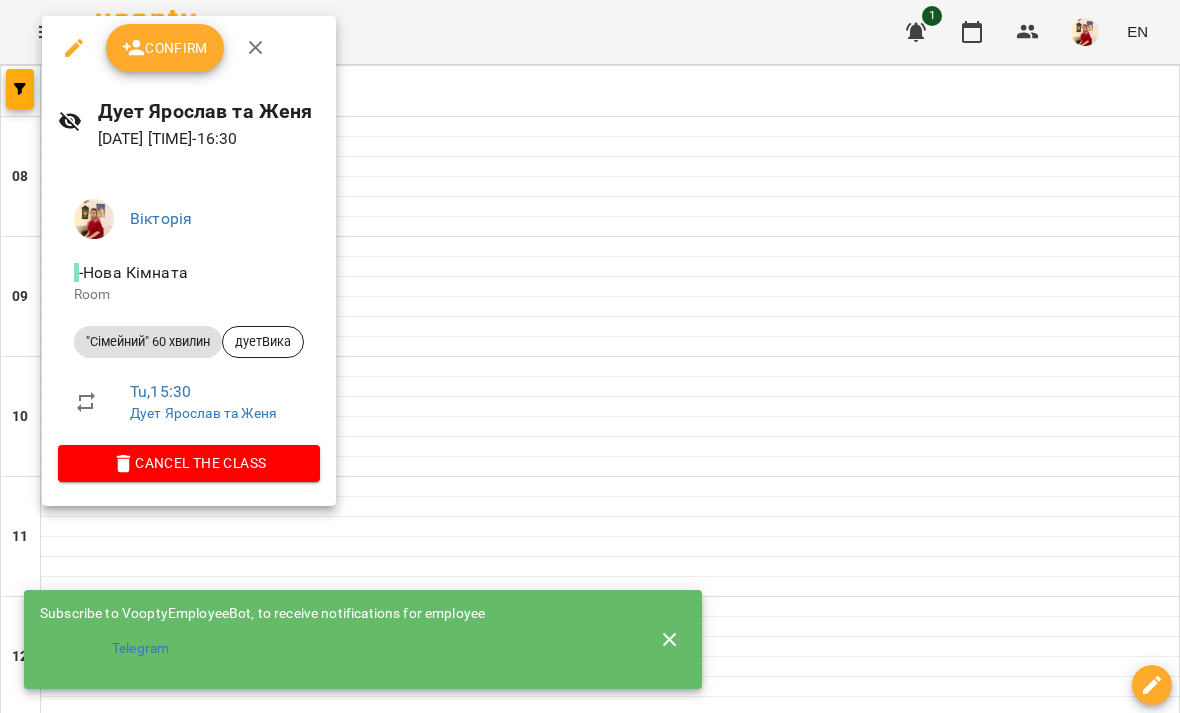 click on "Cancel the class" at bounding box center [189, 463] 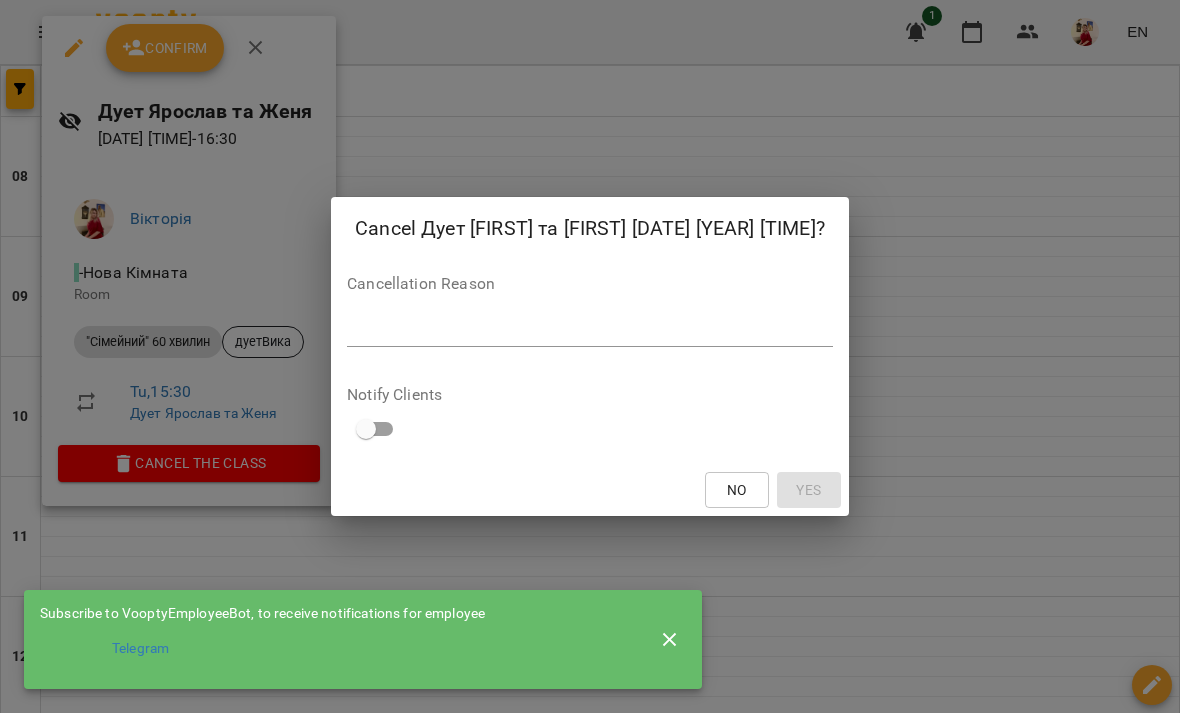 click at bounding box center (590, 331) 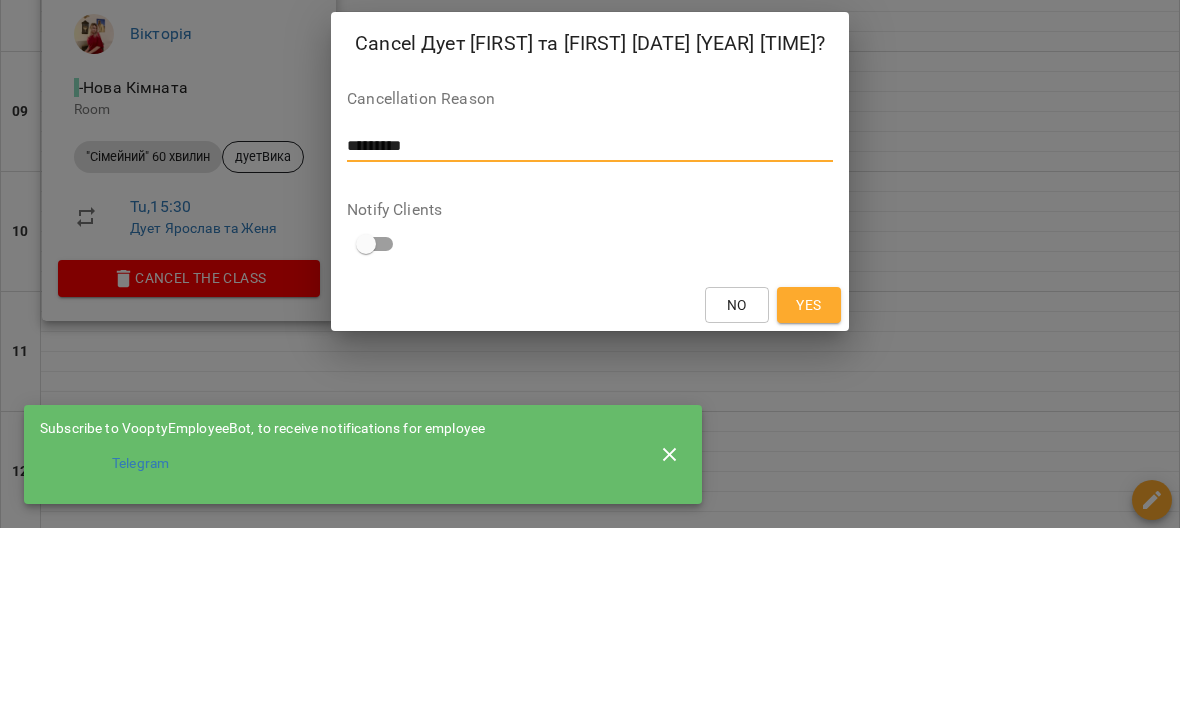 type on "********" 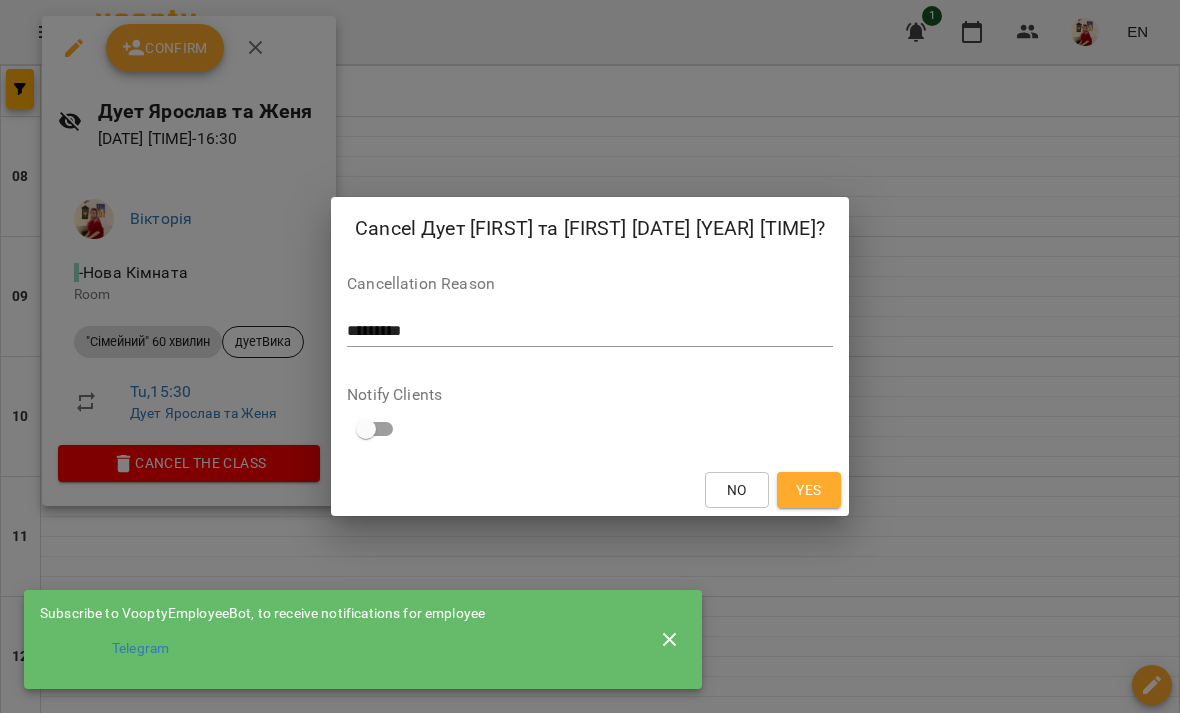 click on "Yes" at bounding box center [808, 490] 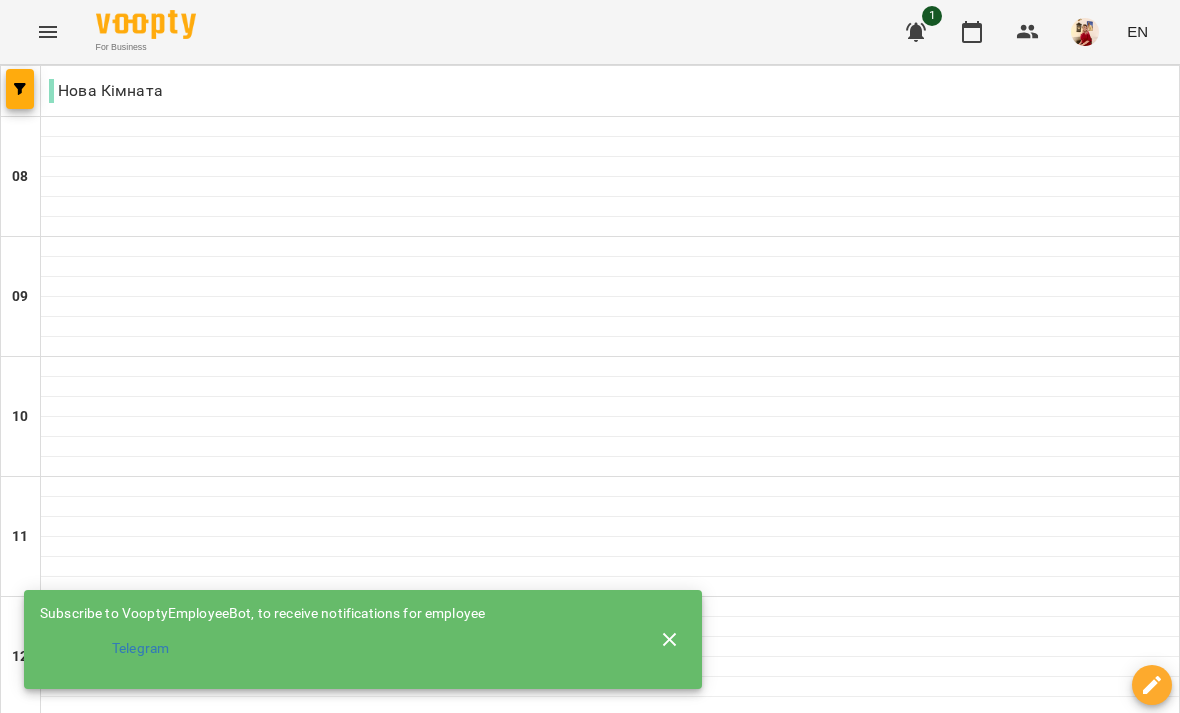 click 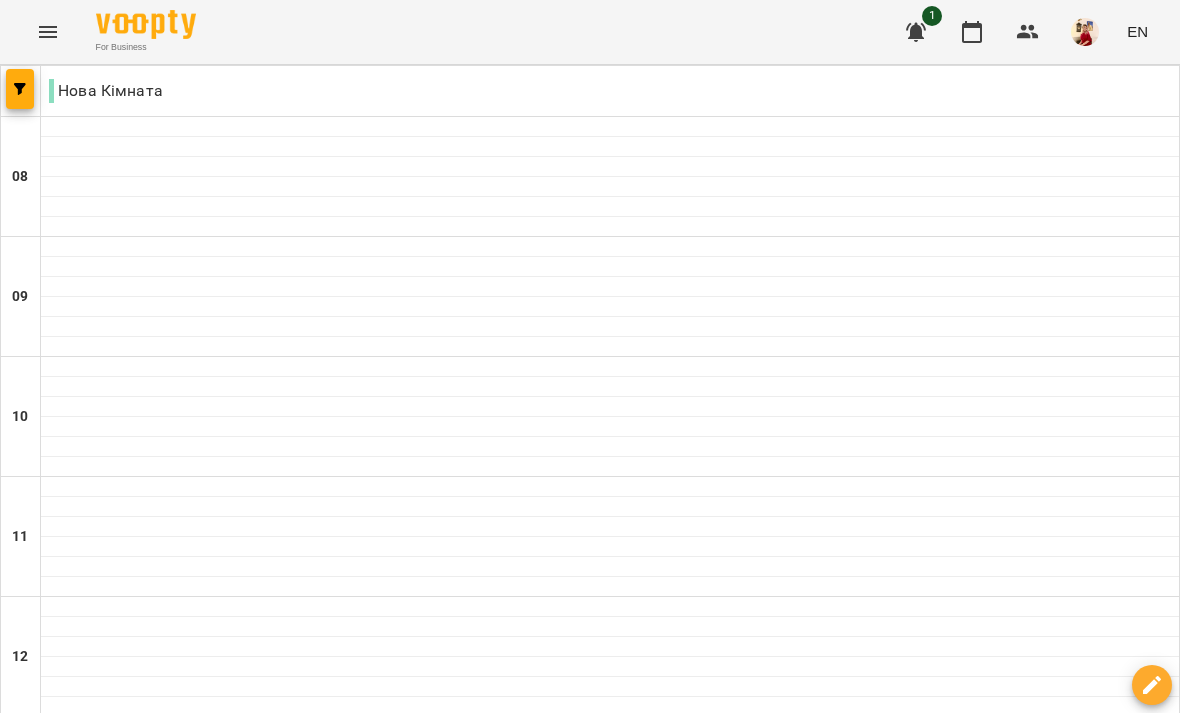 click on "Mon" at bounding box center [45, 1943] 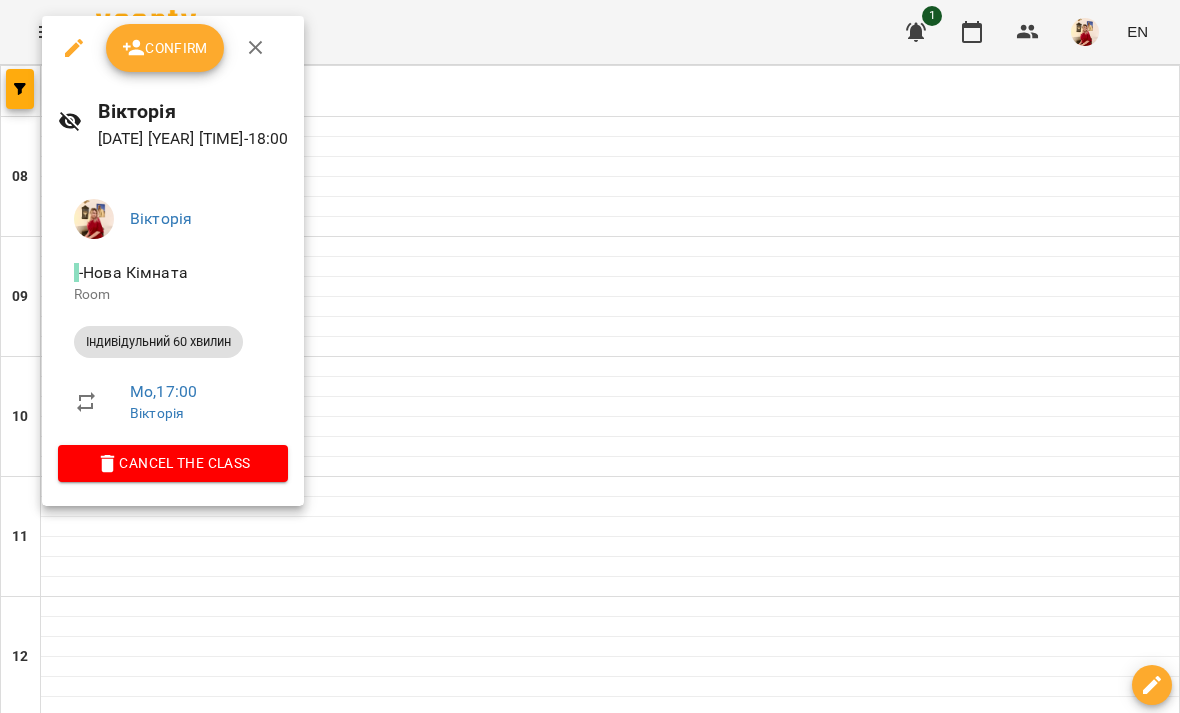 click on "Confirm" at bounding box center (165, 48) 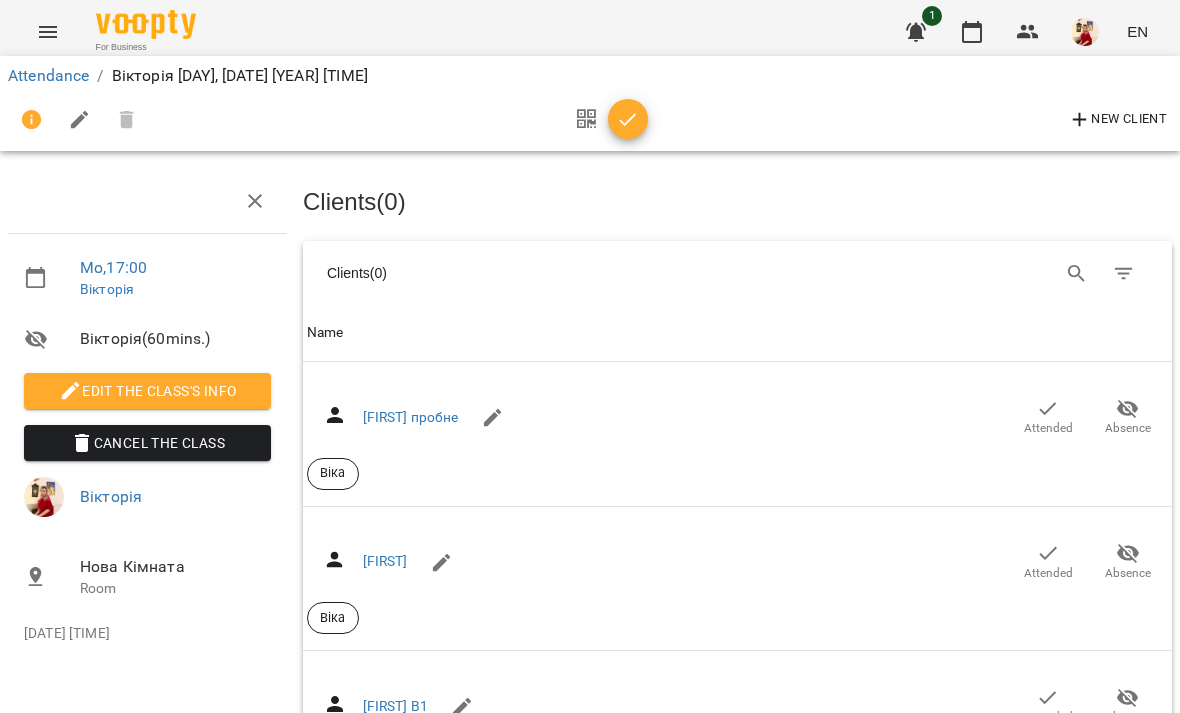 scroll, scrollTop: 899, scrollLeft: 0, axis: vertical 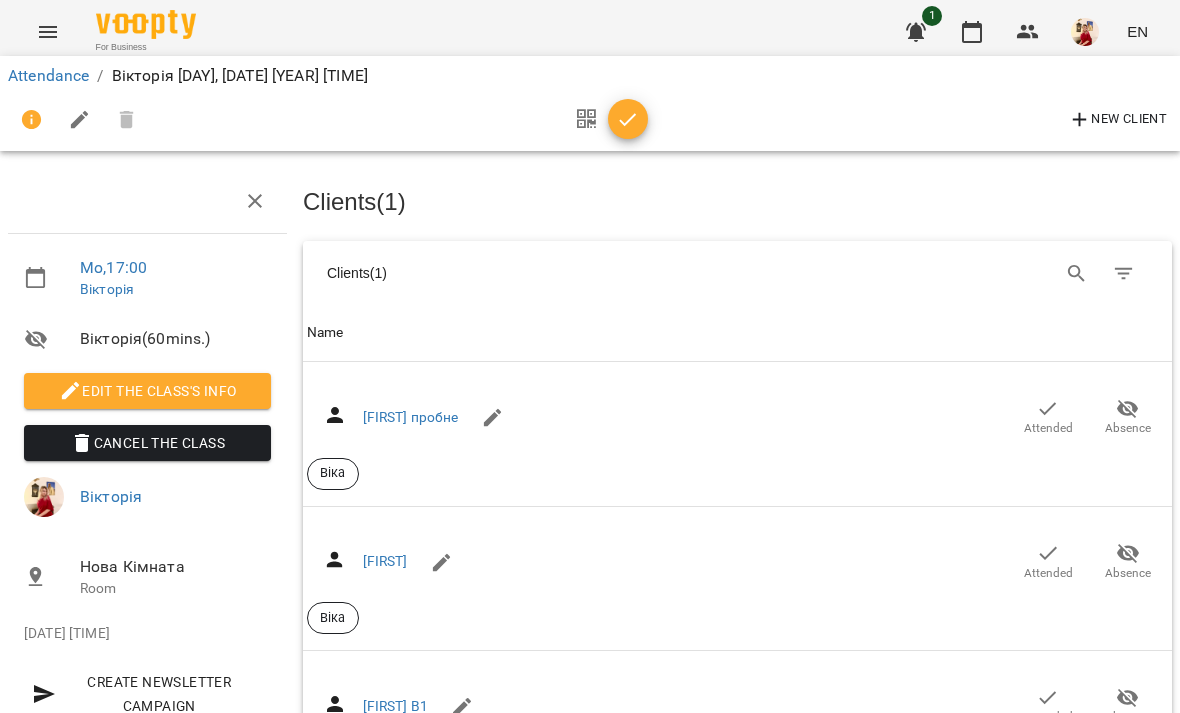 click at bounding box center [628, 120] 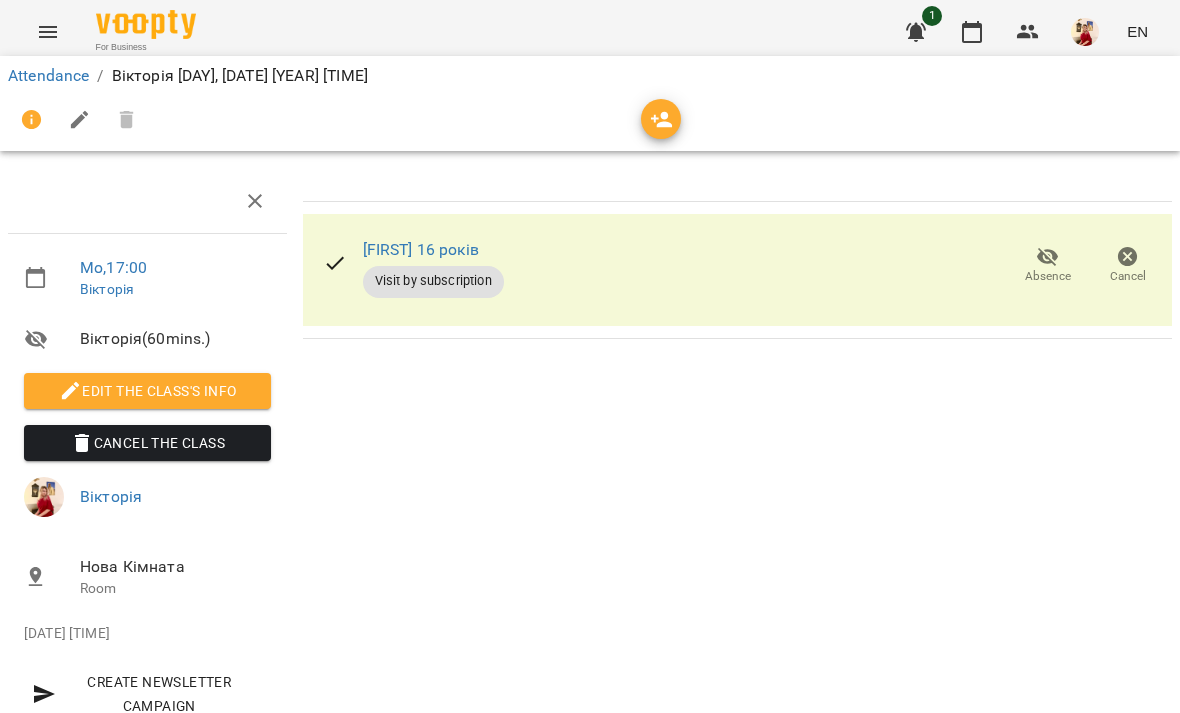 scroll, scrollTop: 47, scrollLeft: 0, axis: vertical 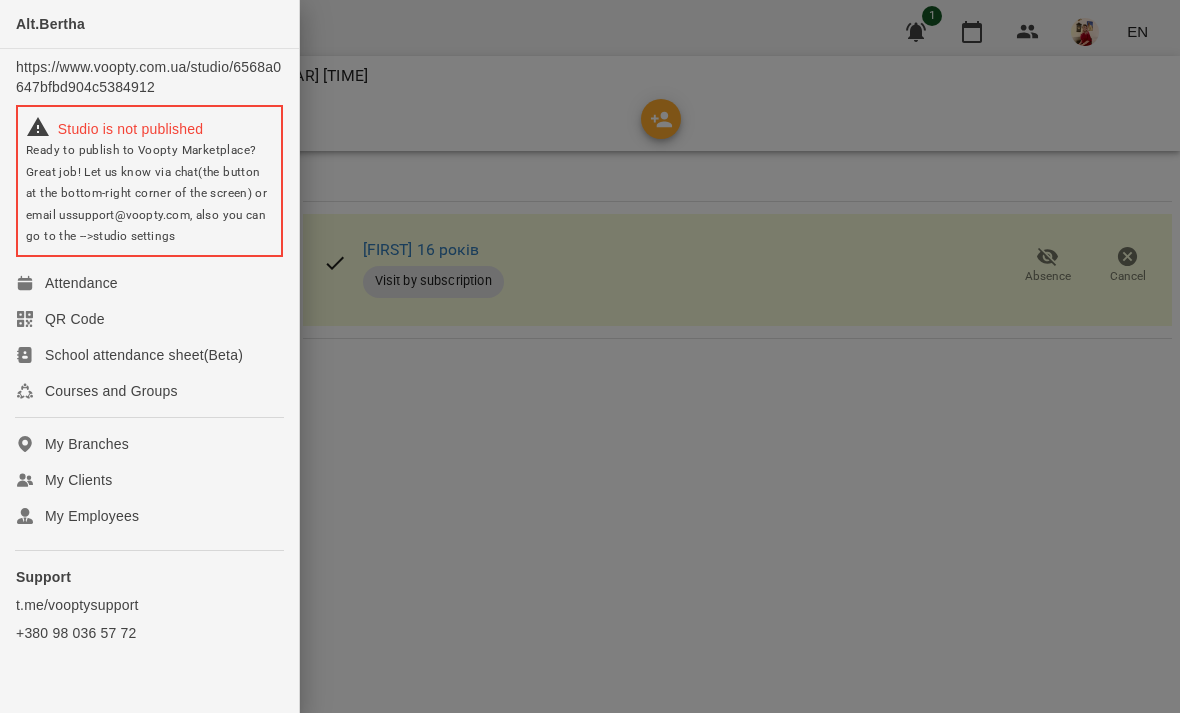 click at bounding box center [590, 356] 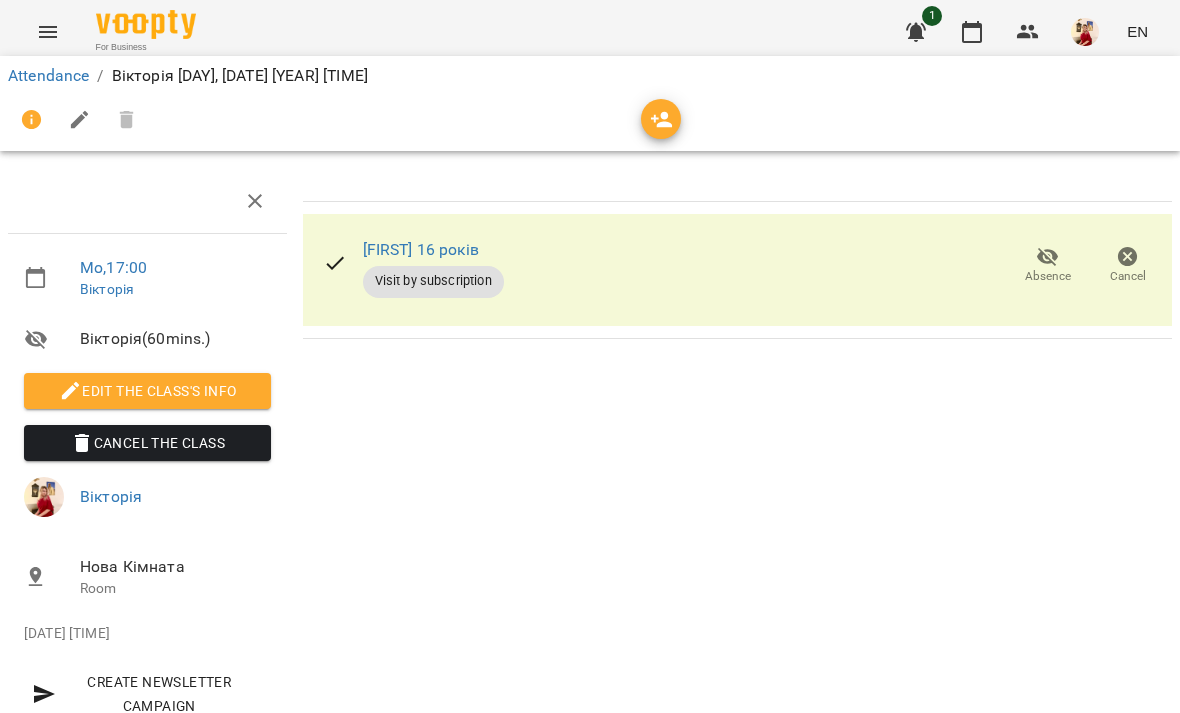click at bounding box center (1085, 32) 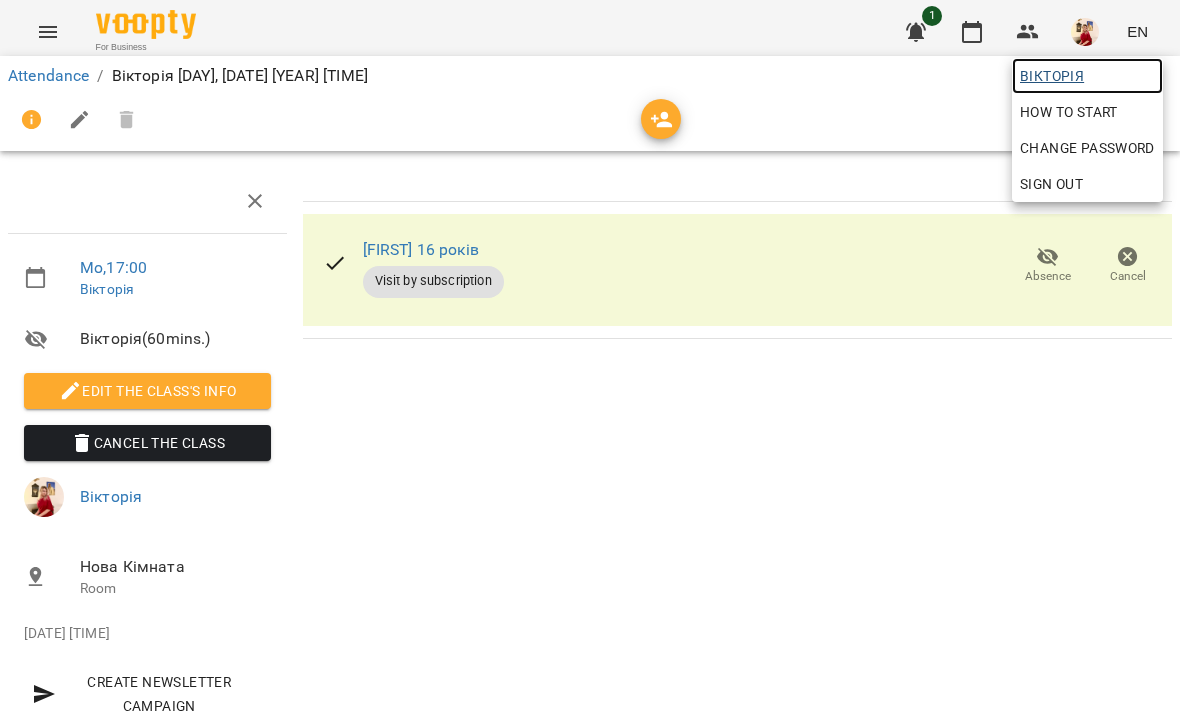 click on "Вікторія" at bounding box center [1087, 76] 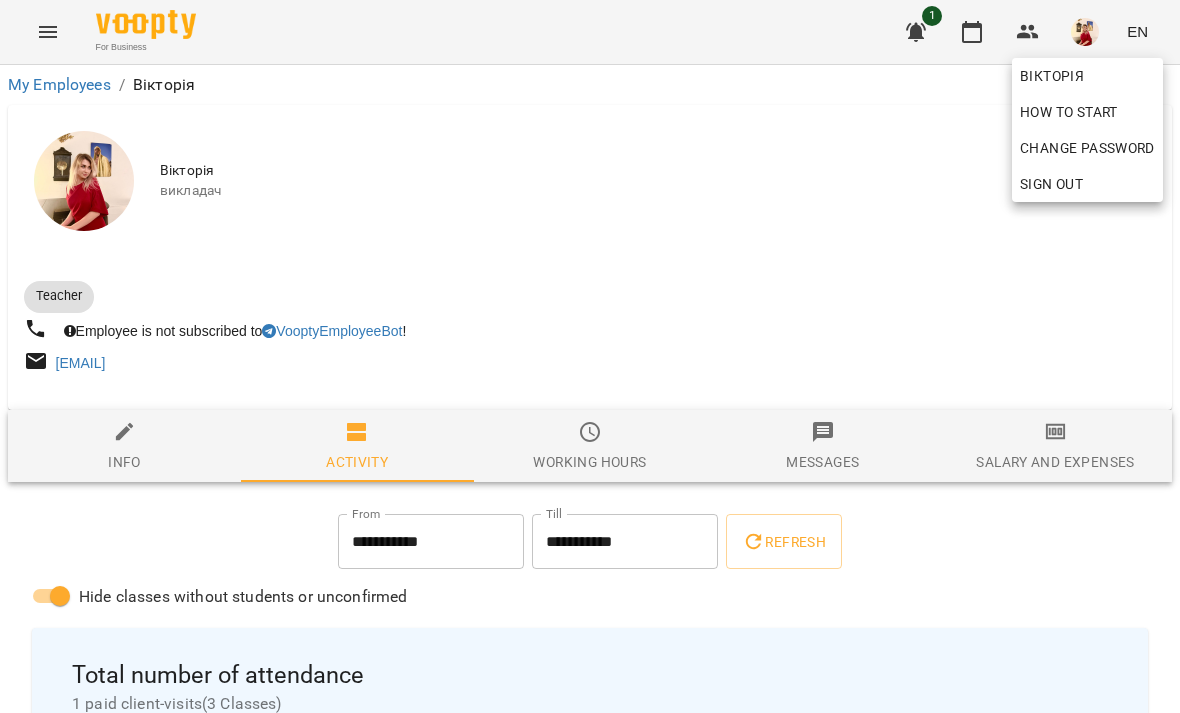 click at bounding box center [590, 356] 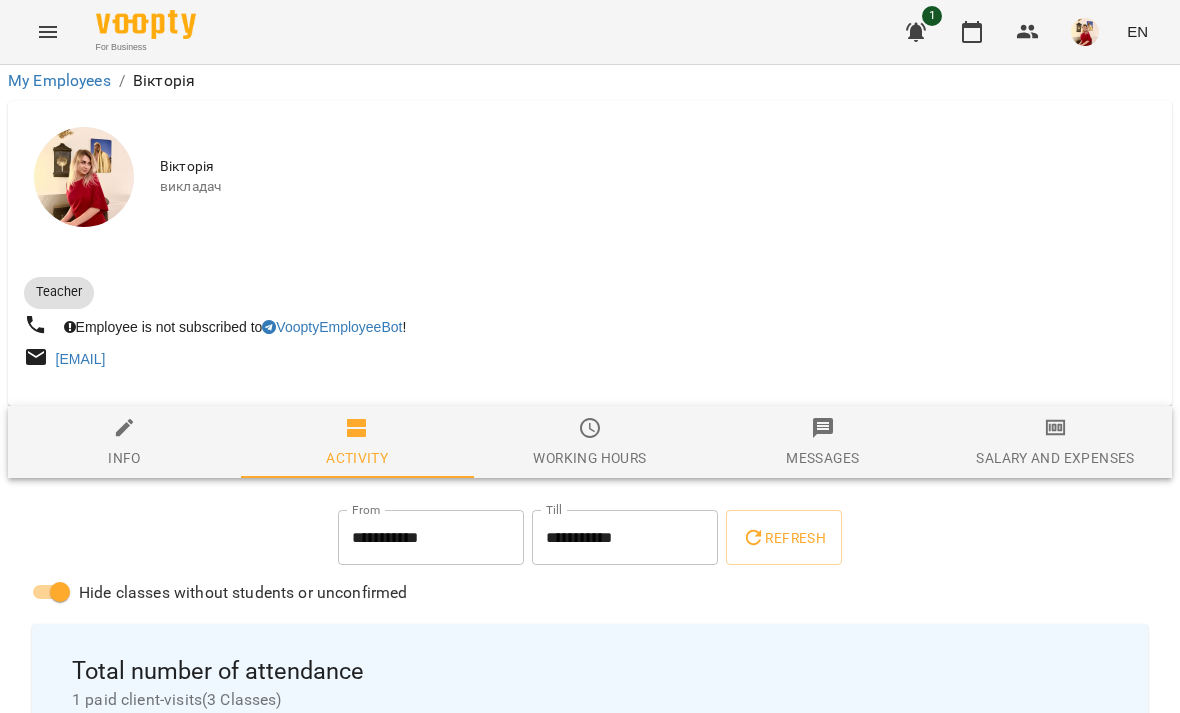 scroll, scrollTop: 46, scrollLeft: 0, axis: vertical 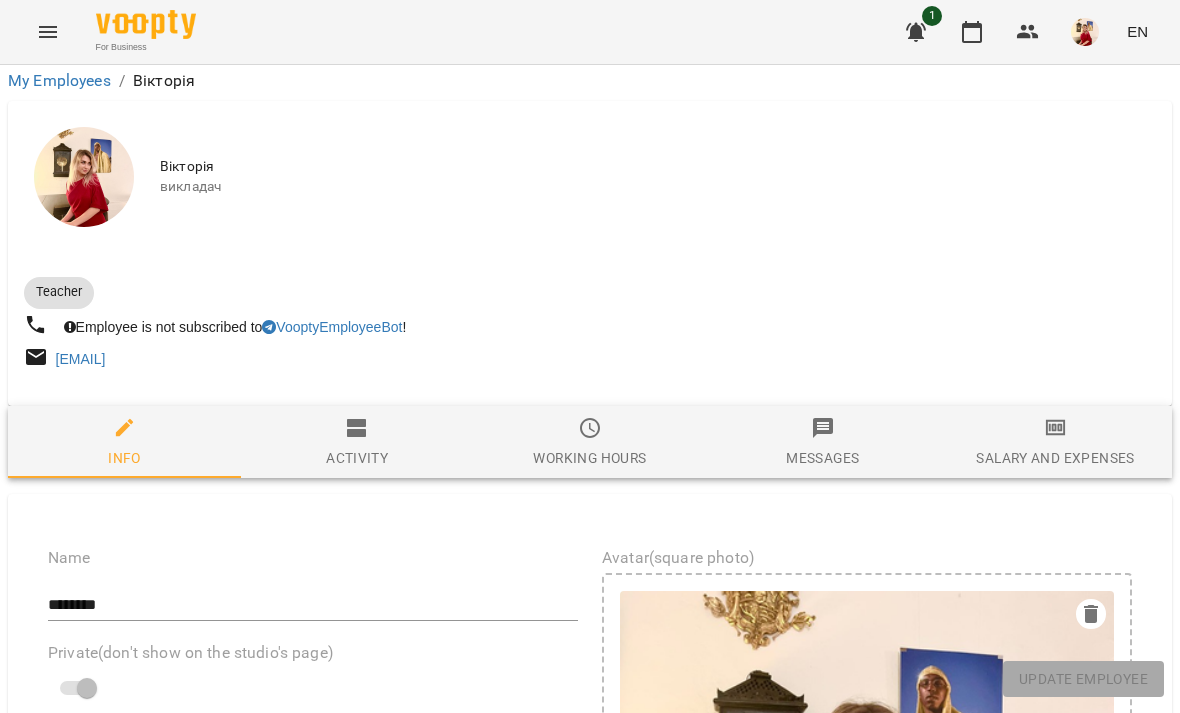 click 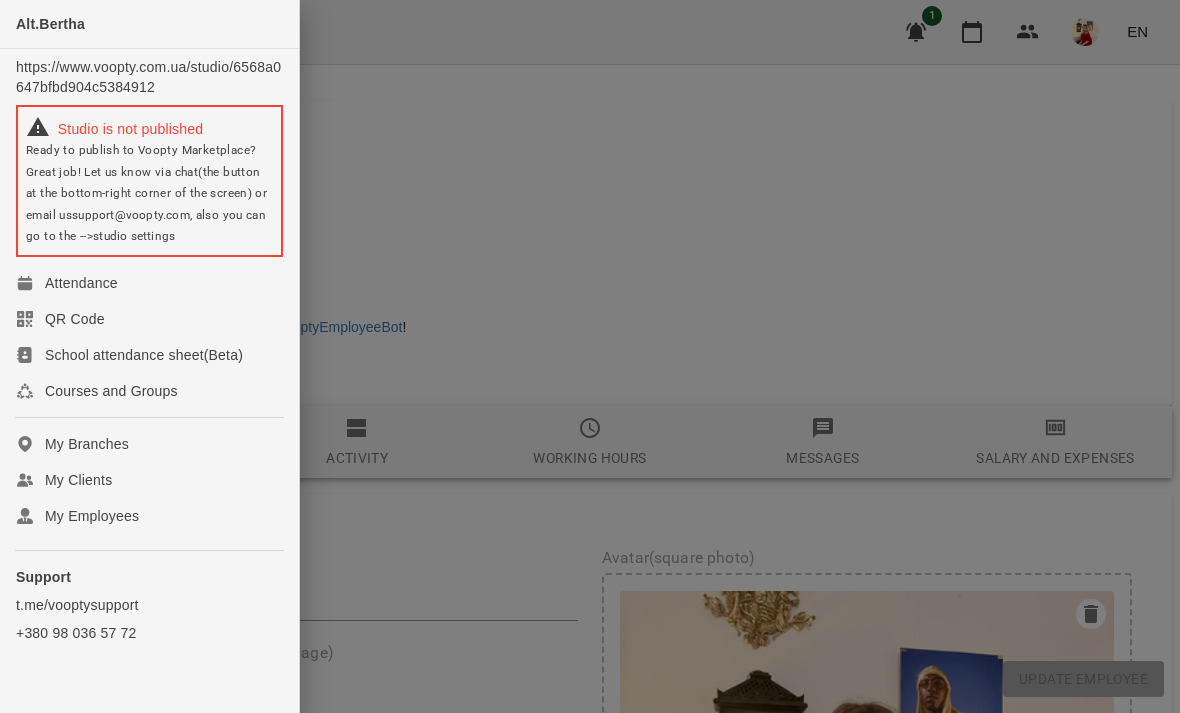 click on "Attendance" at bounding box center (149, 283) 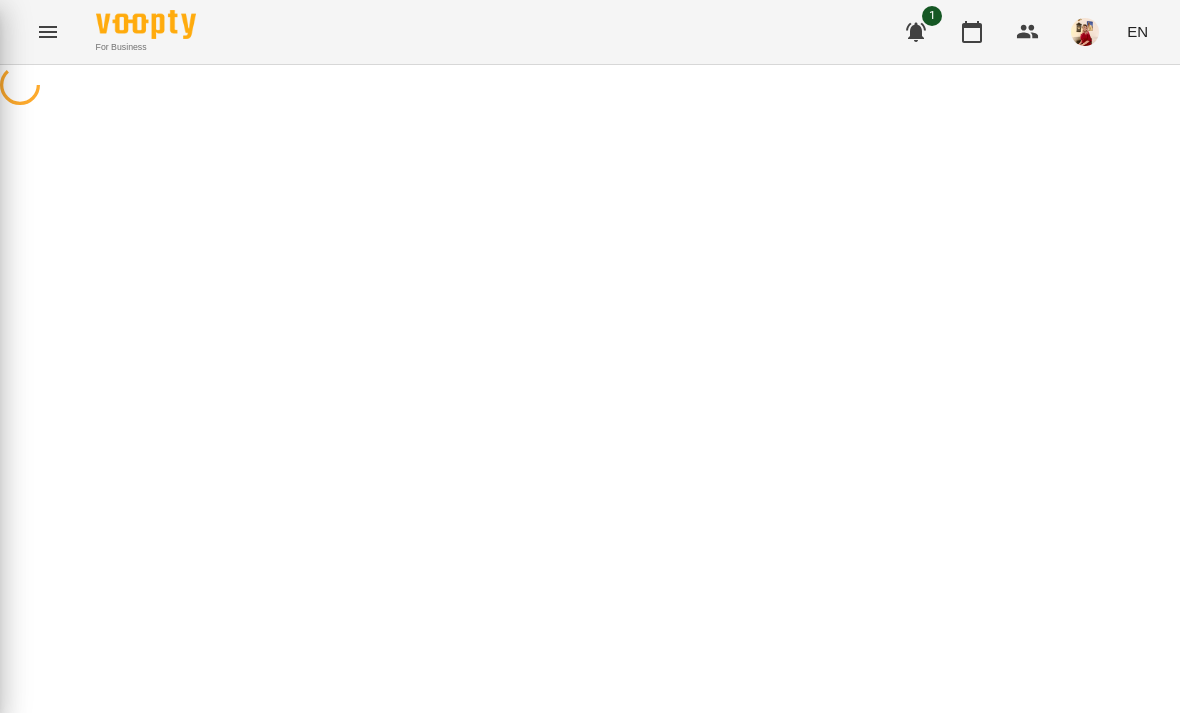 scroll, scrollTop: 0, scrollLeft: 0, axis: both 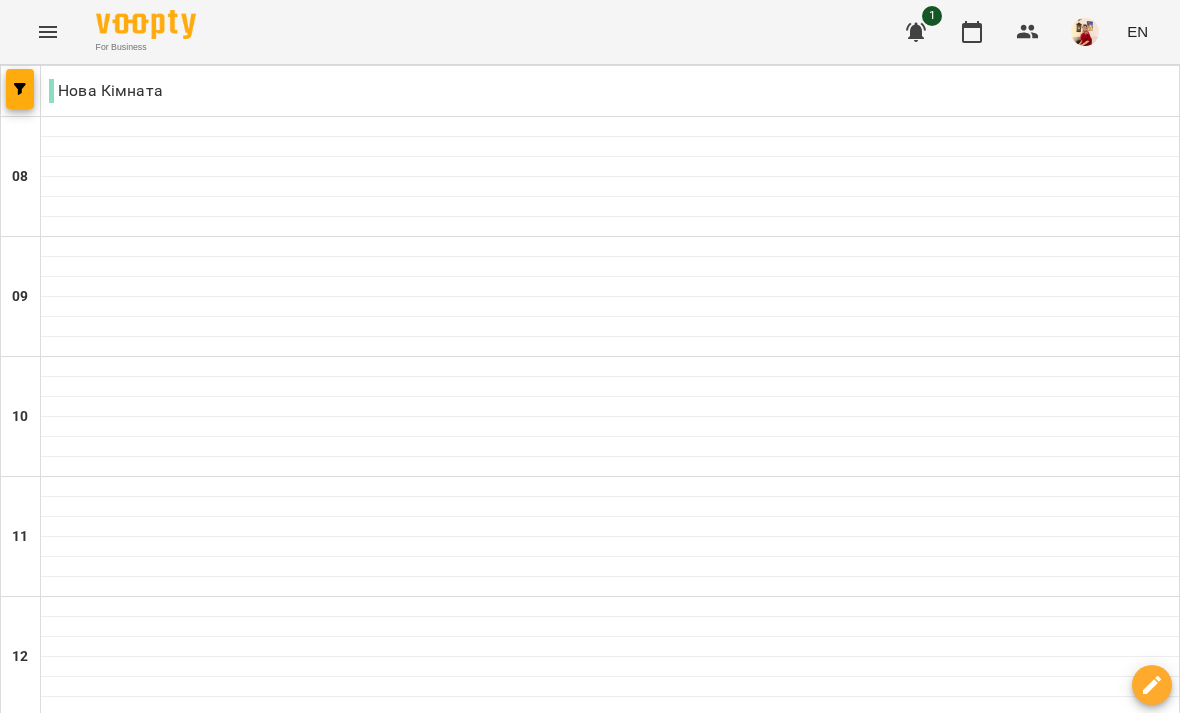 click at bounding box center (610, 487) 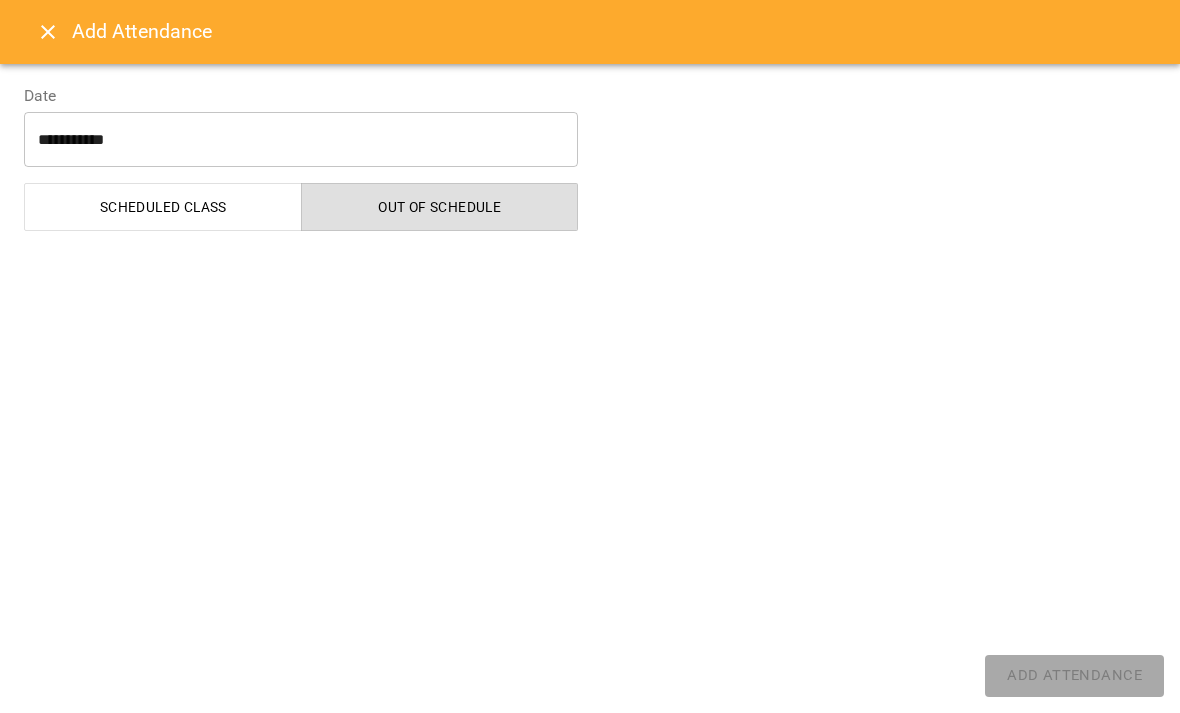 select on "**********" 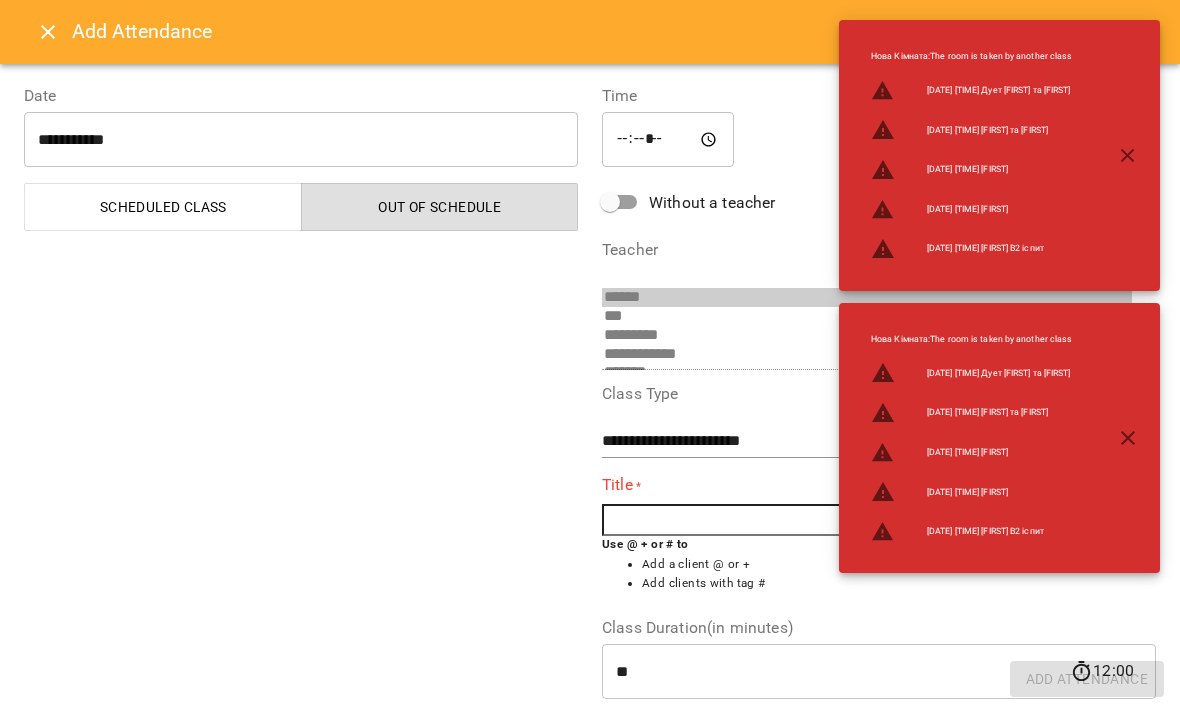 click 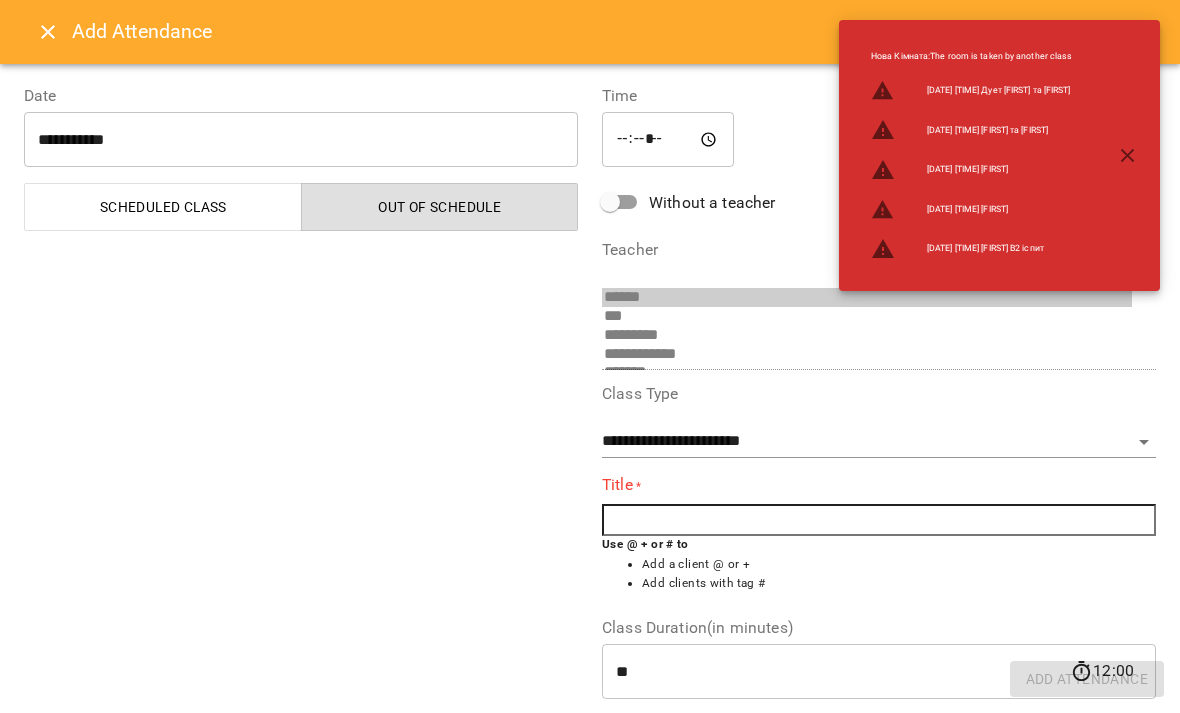 click at bounding box center [1128, 156] 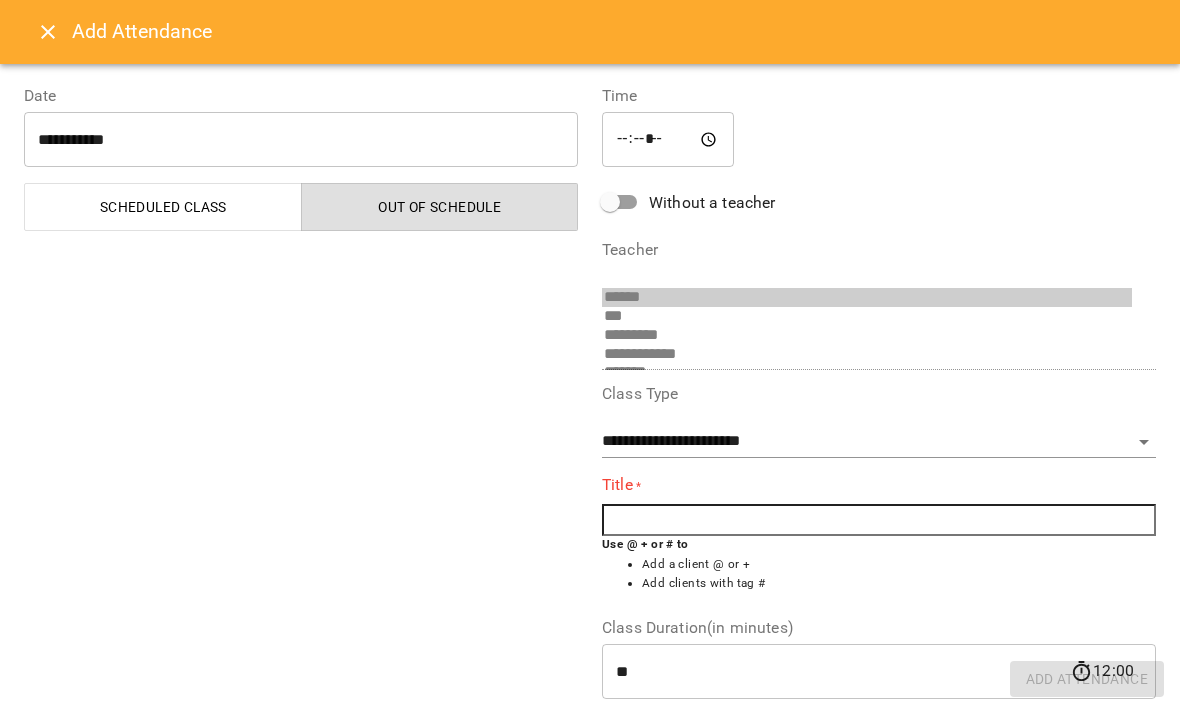 click at bounding box center (879, 520) 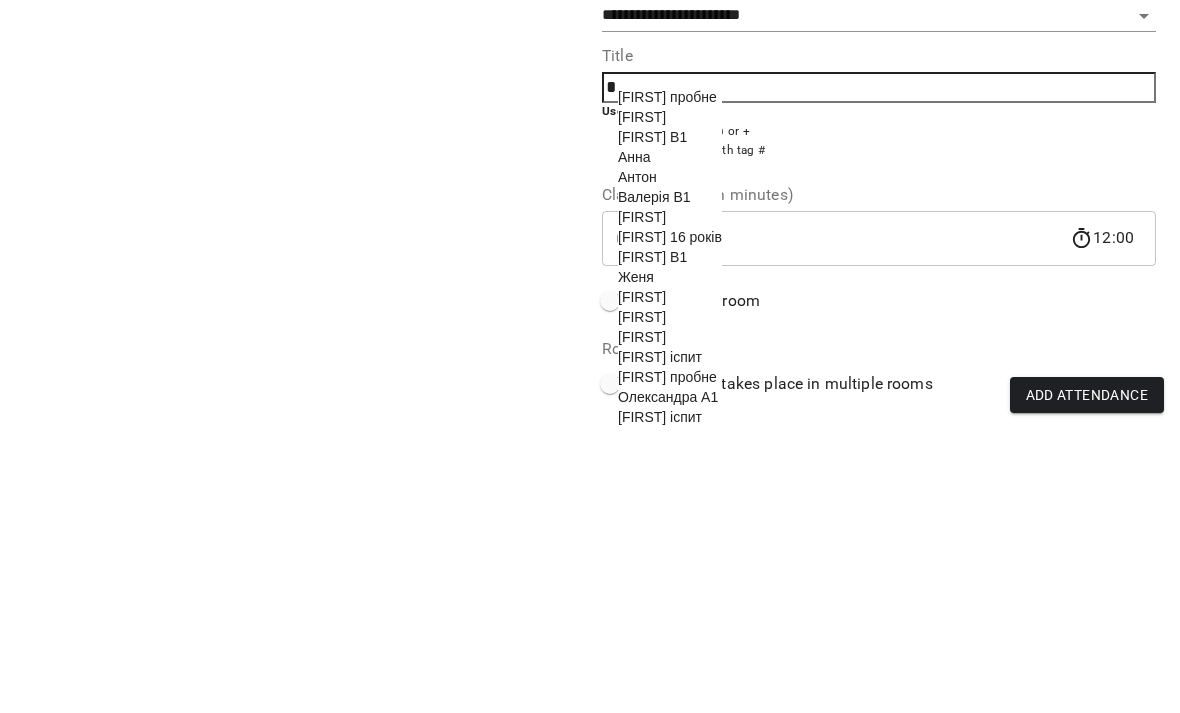 scroll, scrollTop: 141, scrollLeft: 0, axis: vertical 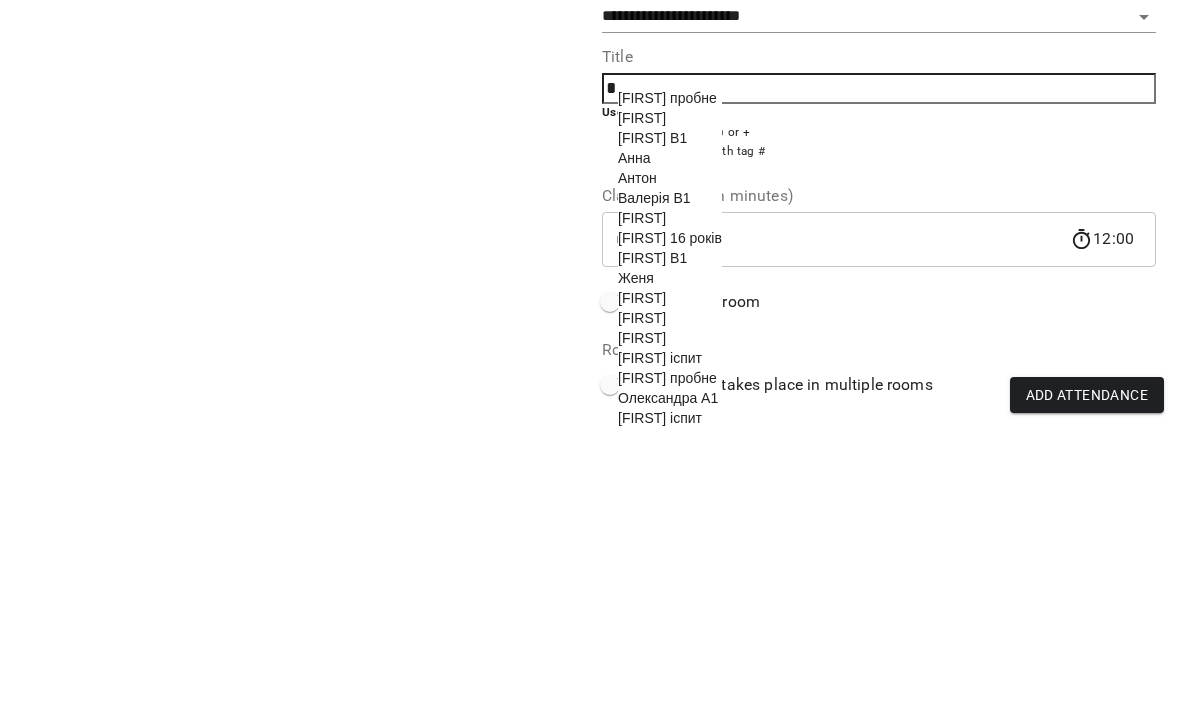 click on "[FIRST] іспит" at bounding box center [660, 642] 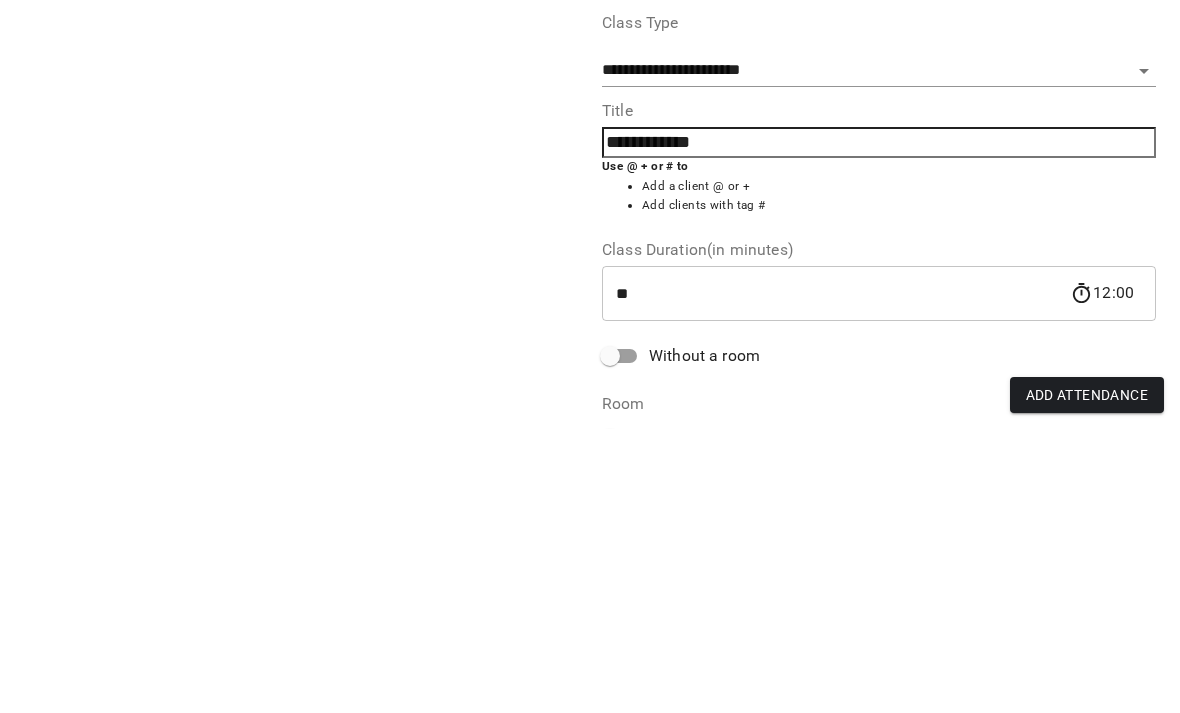 scroll, scrollTop: 118, scrollLeft: 0, axis: vertical 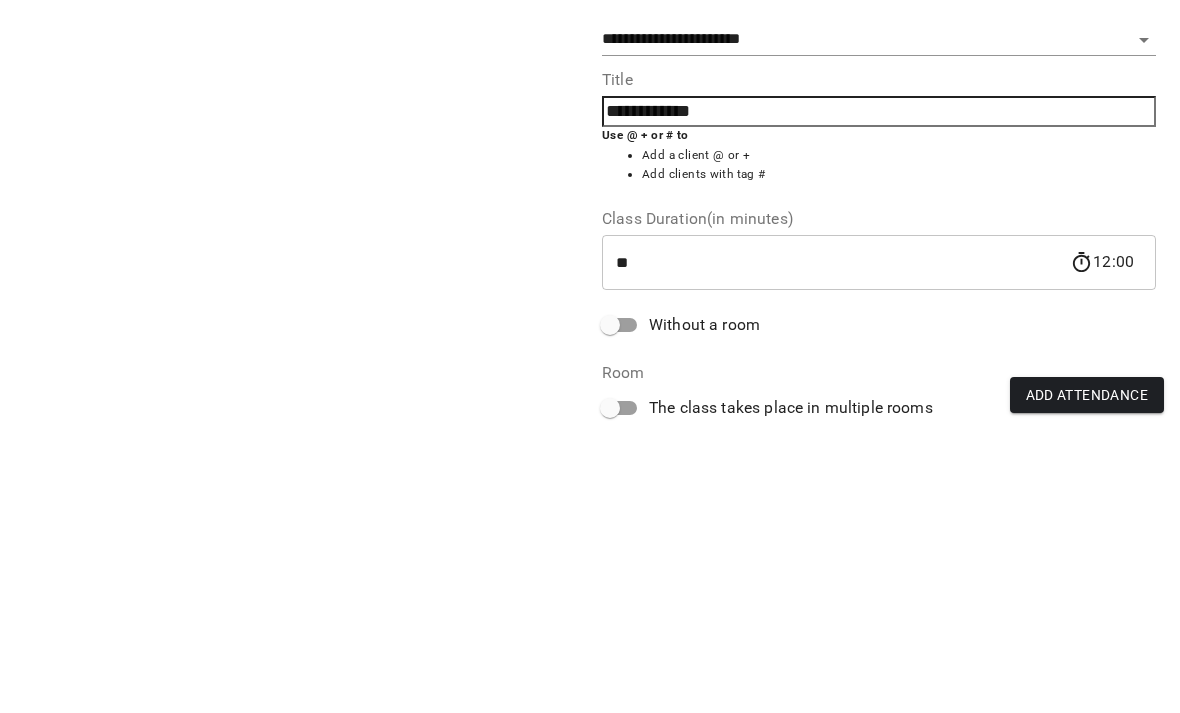 click on "**" at bounding box center (836, 547) 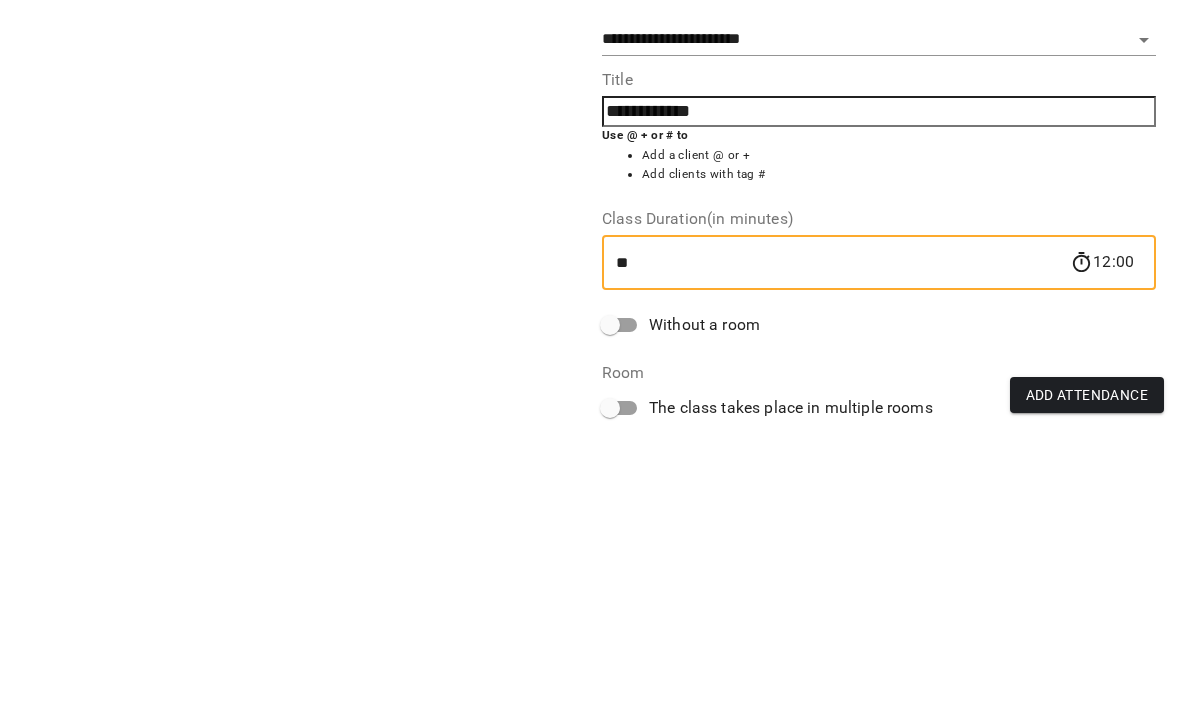type on "*" 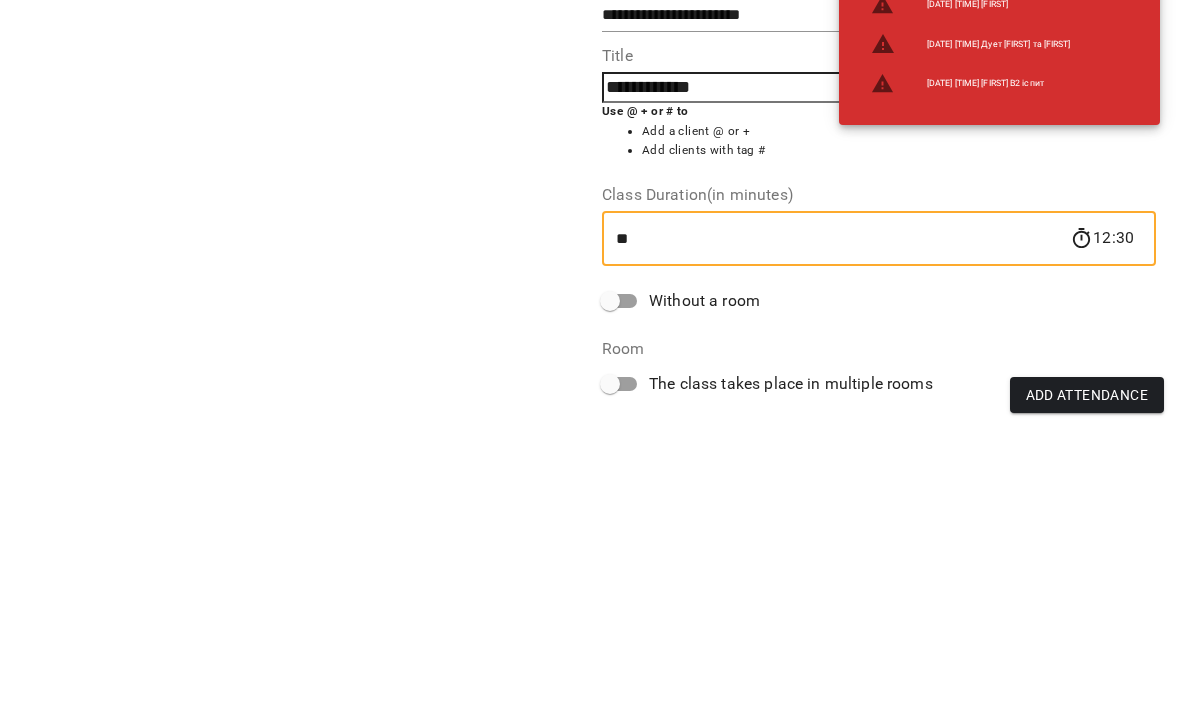 scroll, scrollTop: 141, scrollLeft: 0, axis: vertical 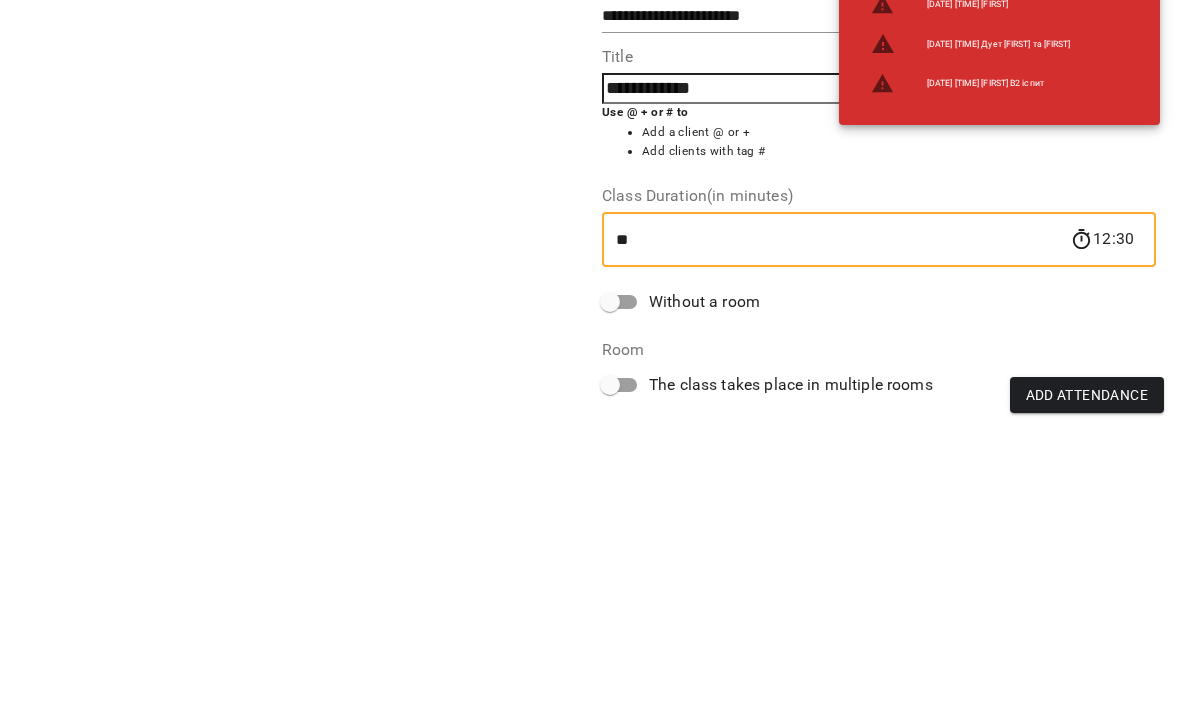 type on "**" 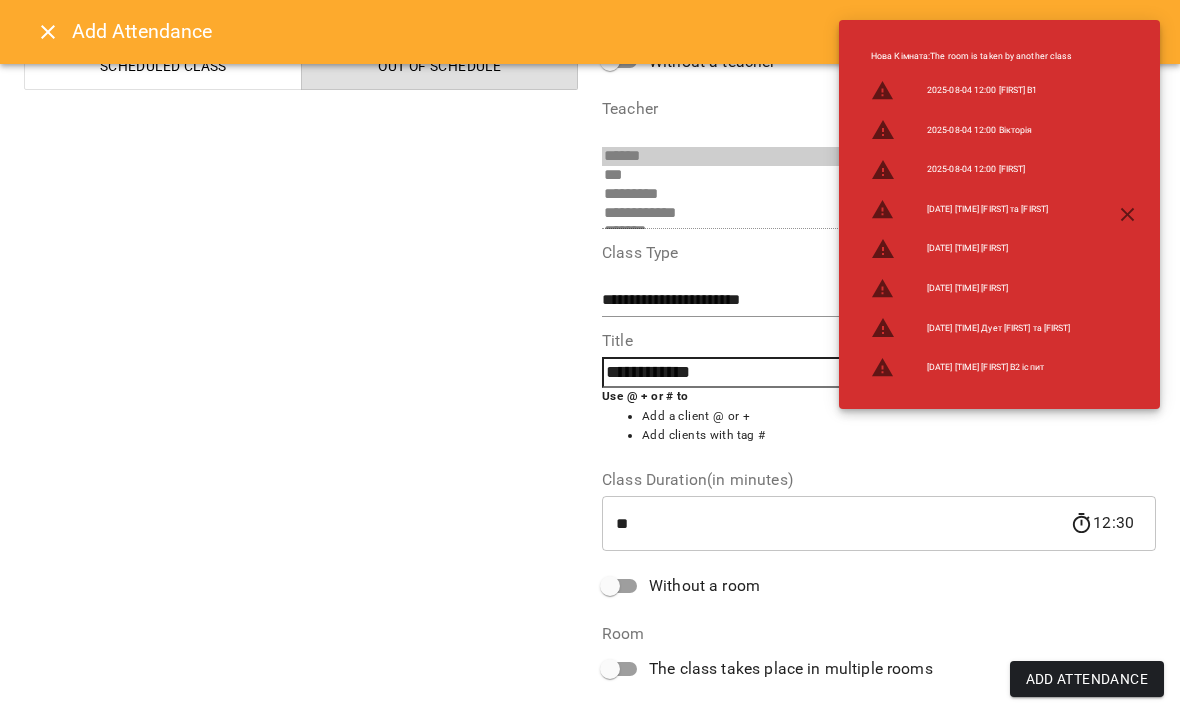 click on "Add Attendance" at bounding box center [1087, 679] 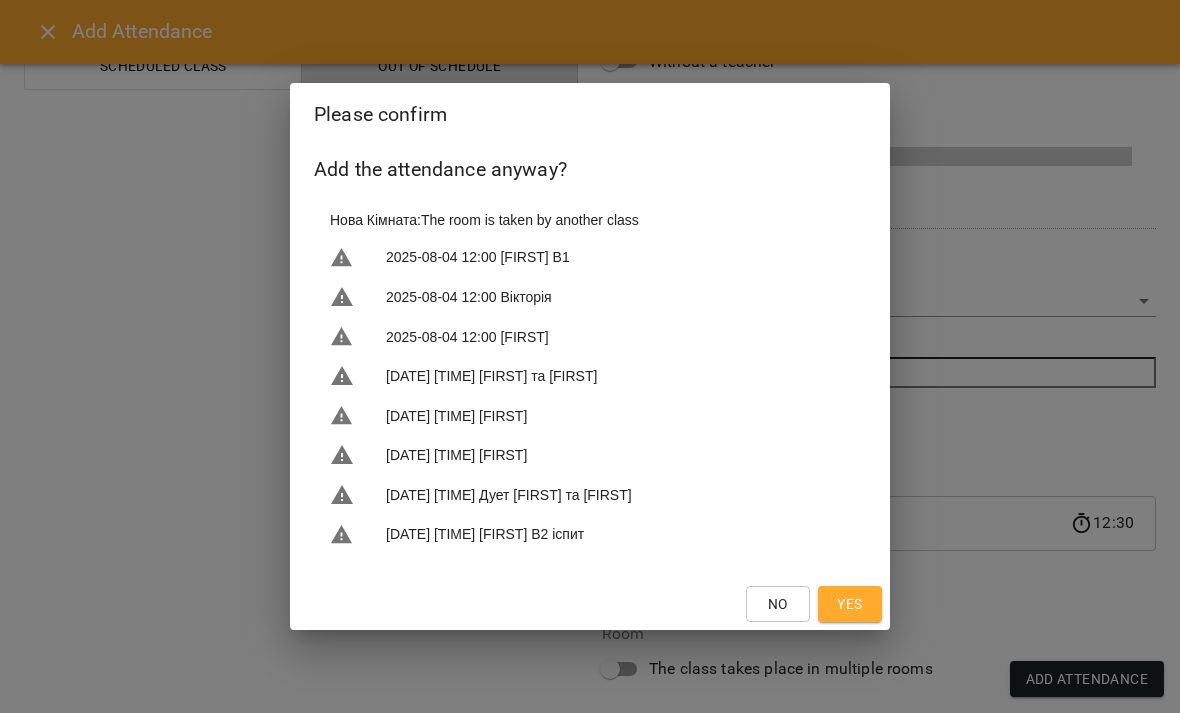 click on "Yes" at bounding box center [849, 604] 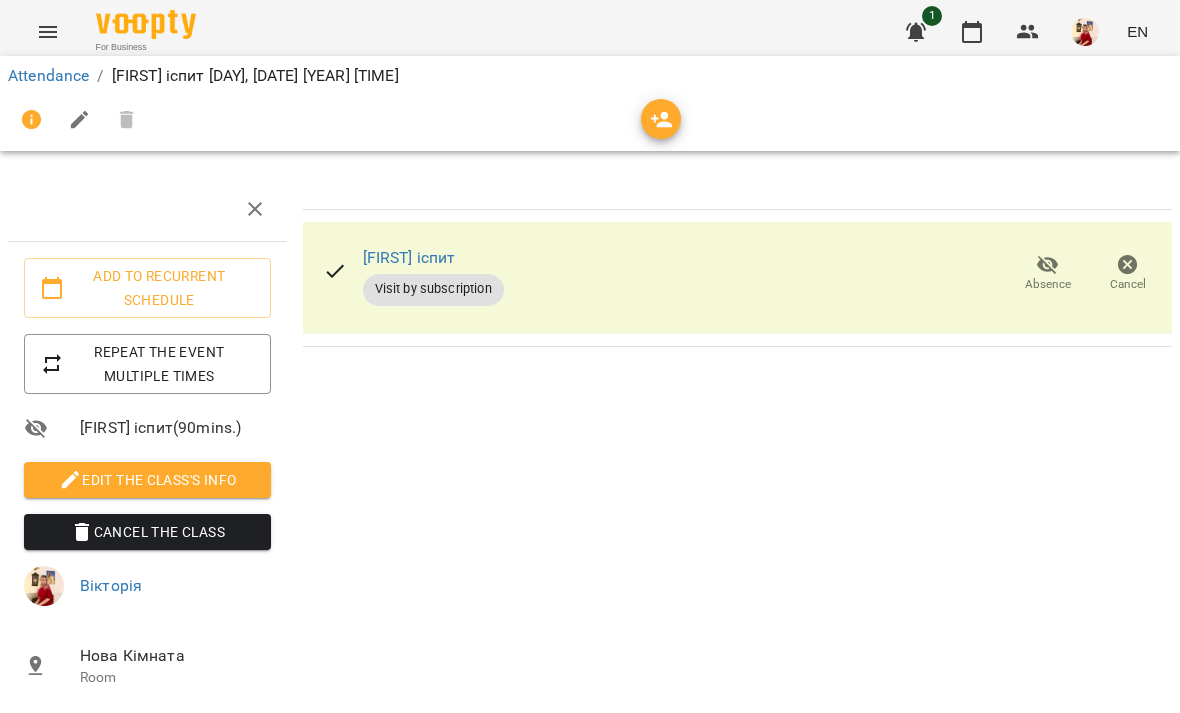 click on "Attendance" at bounding box center [48, 75] 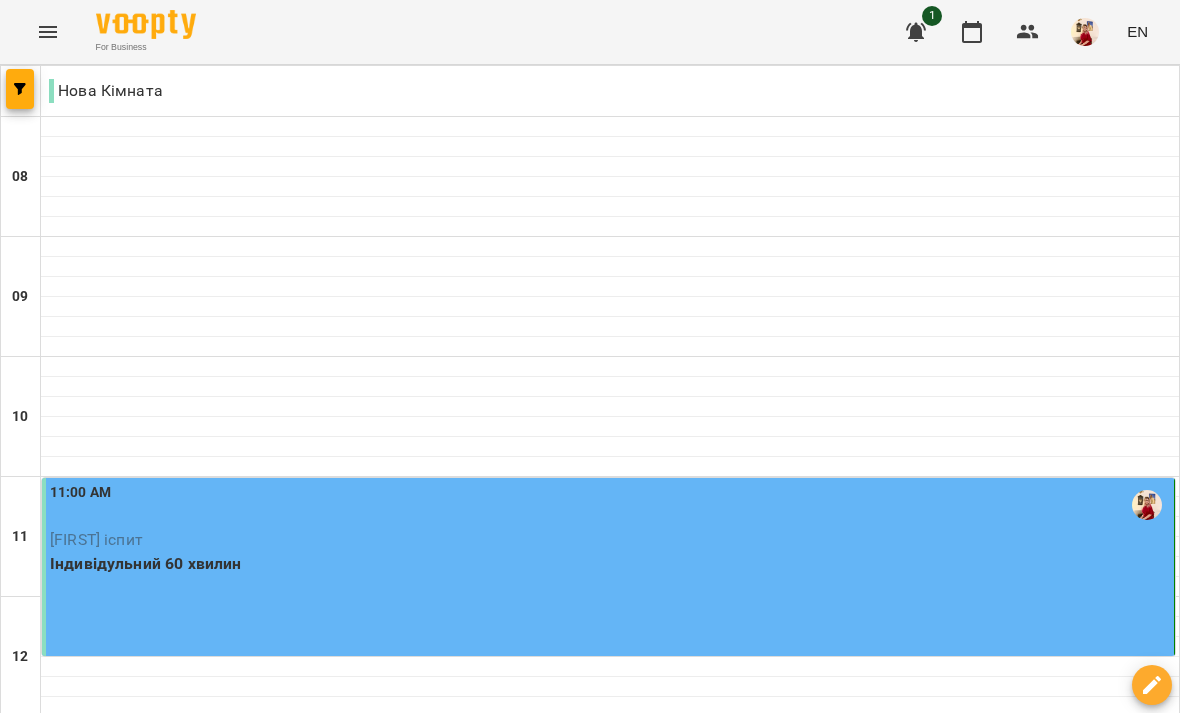 scroll, scrollTop: 605, scrollLeft: 0, axis: vertical 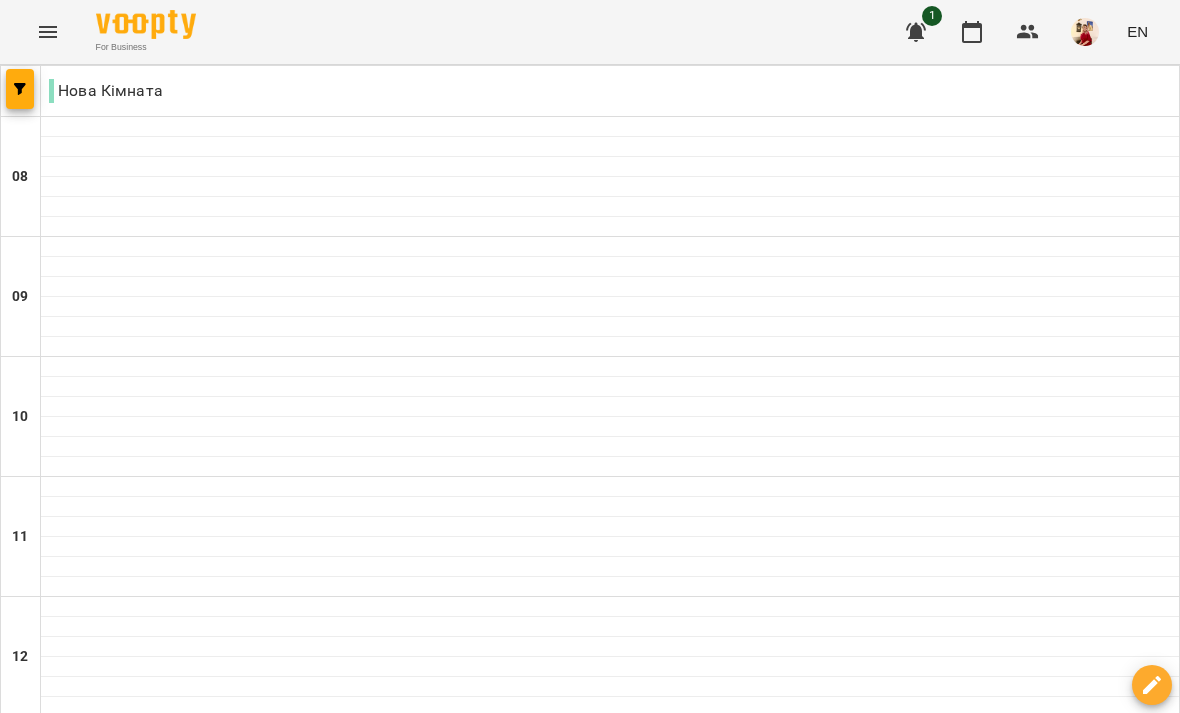 click on "Sun" at bounding box center [1051, 1943] 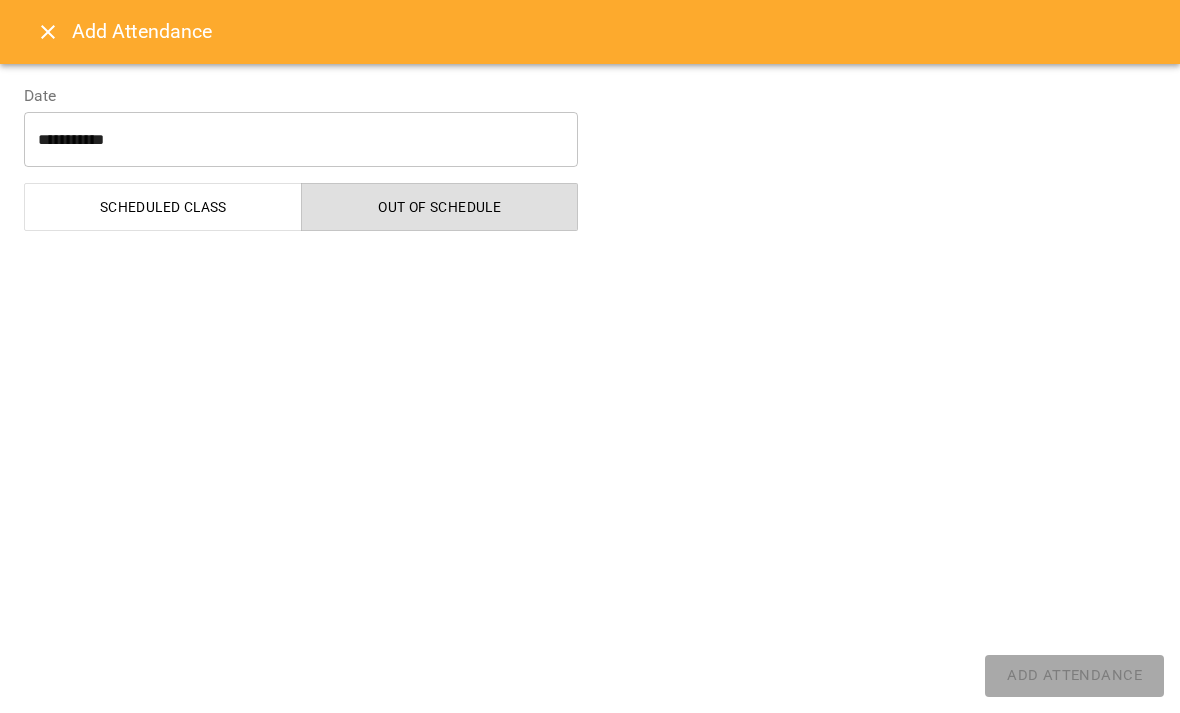 select on "**********" 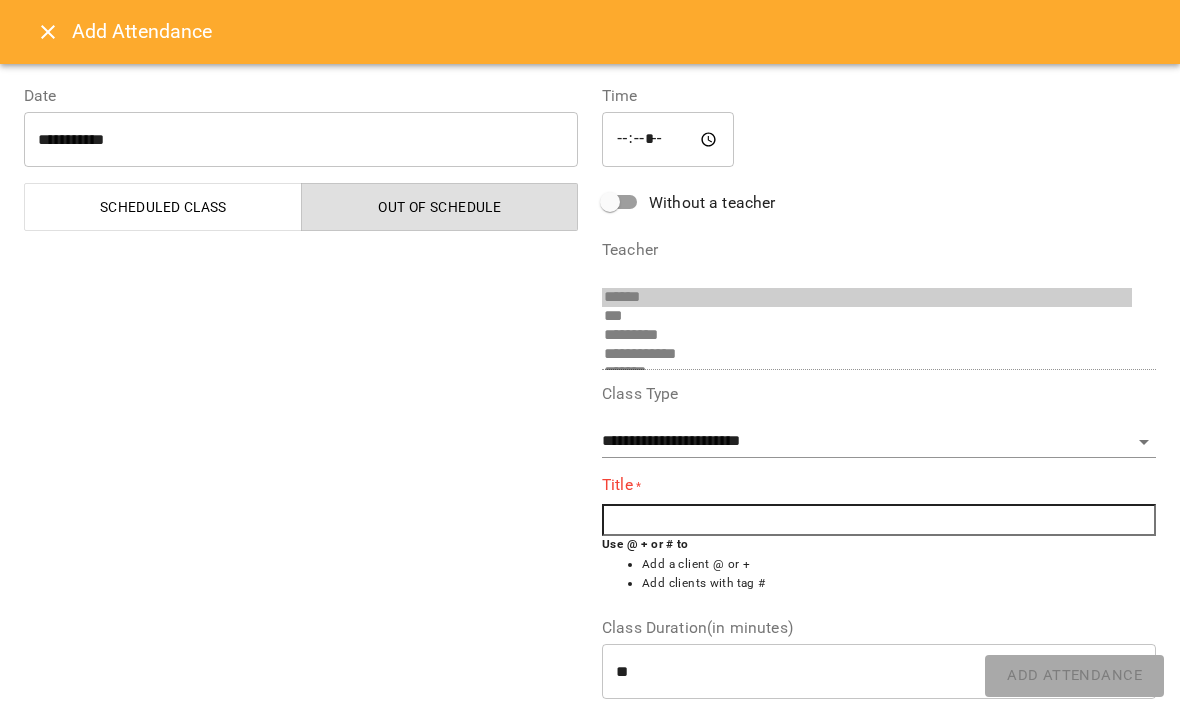 scroll, scrollTop: 0, scrollLeft: 0, axis: both 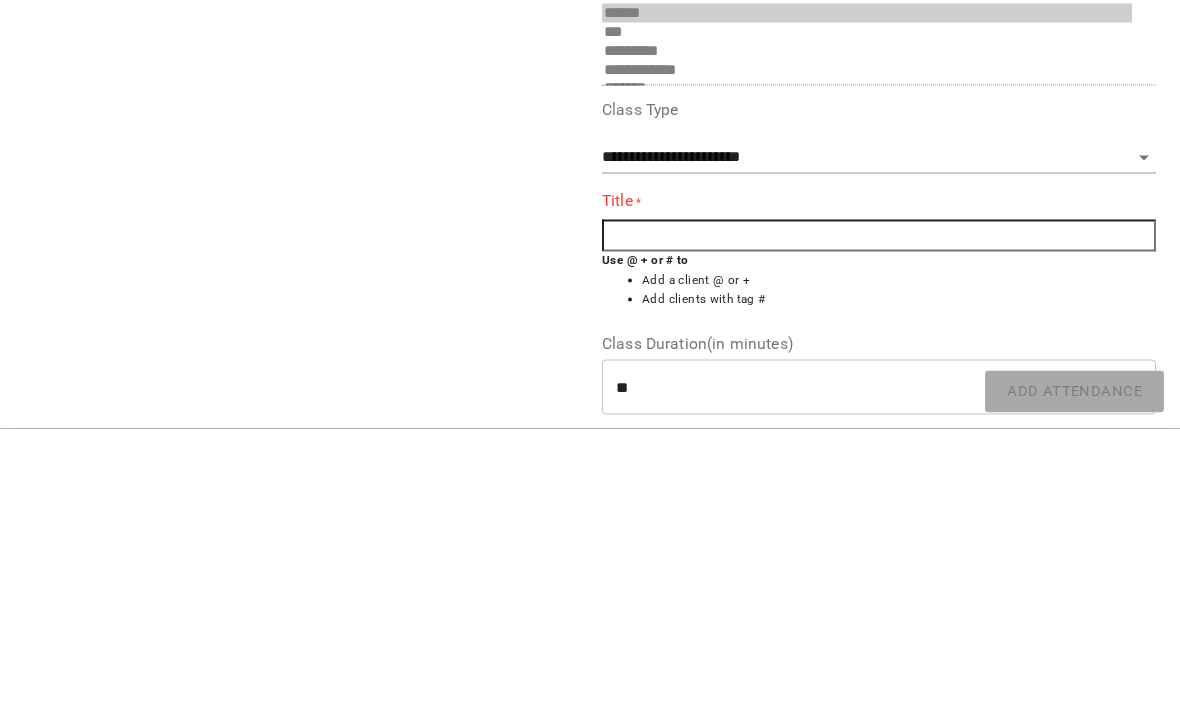 type on "*" 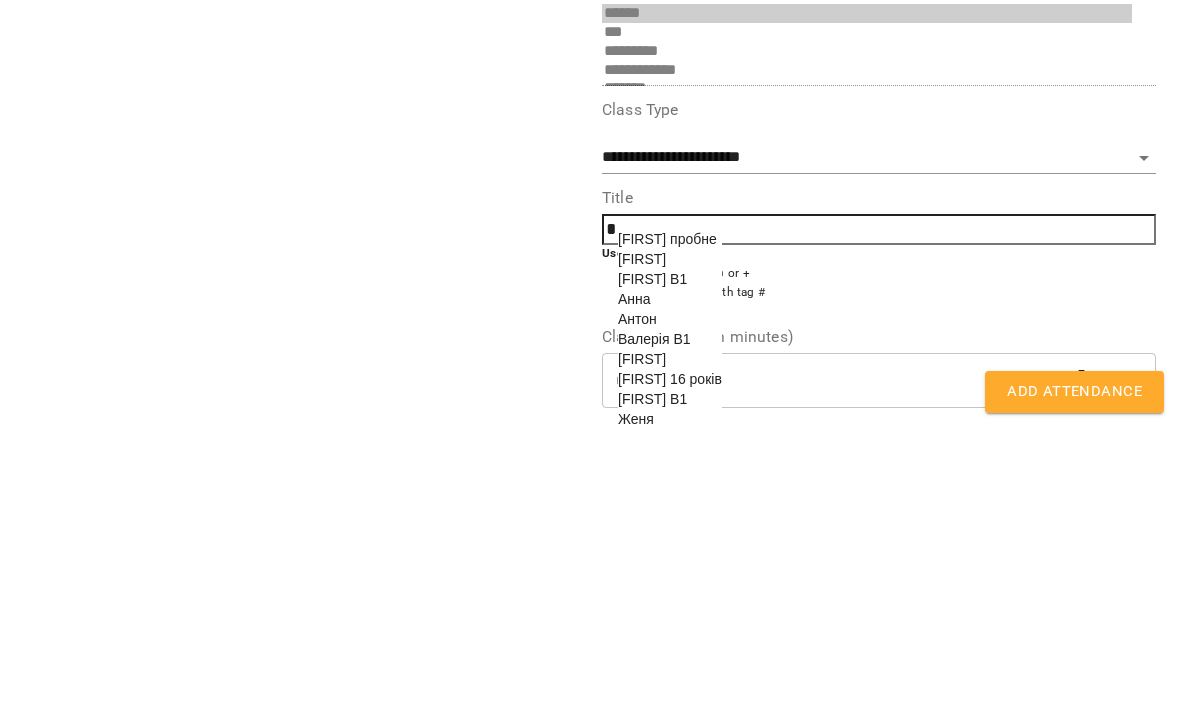 click on "[FIRST] В1" at bounding box center (652, 563) 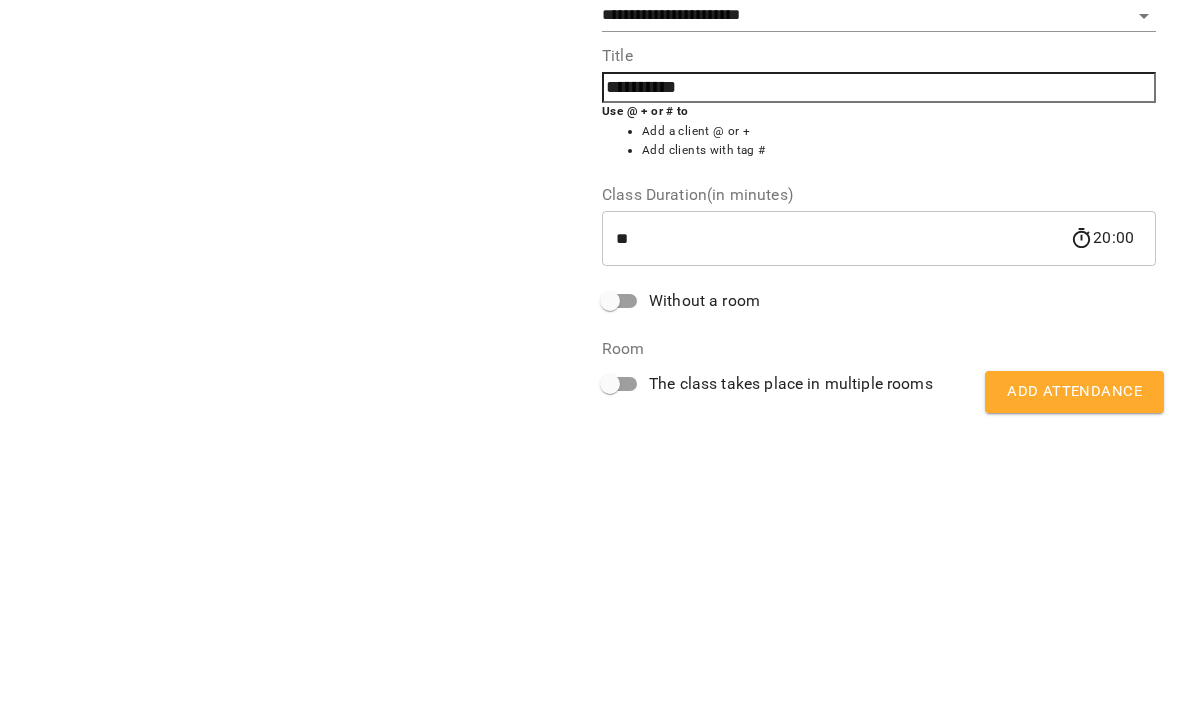 scroll, scrollTop: 141, scrollLeft: 0, axis: vertical 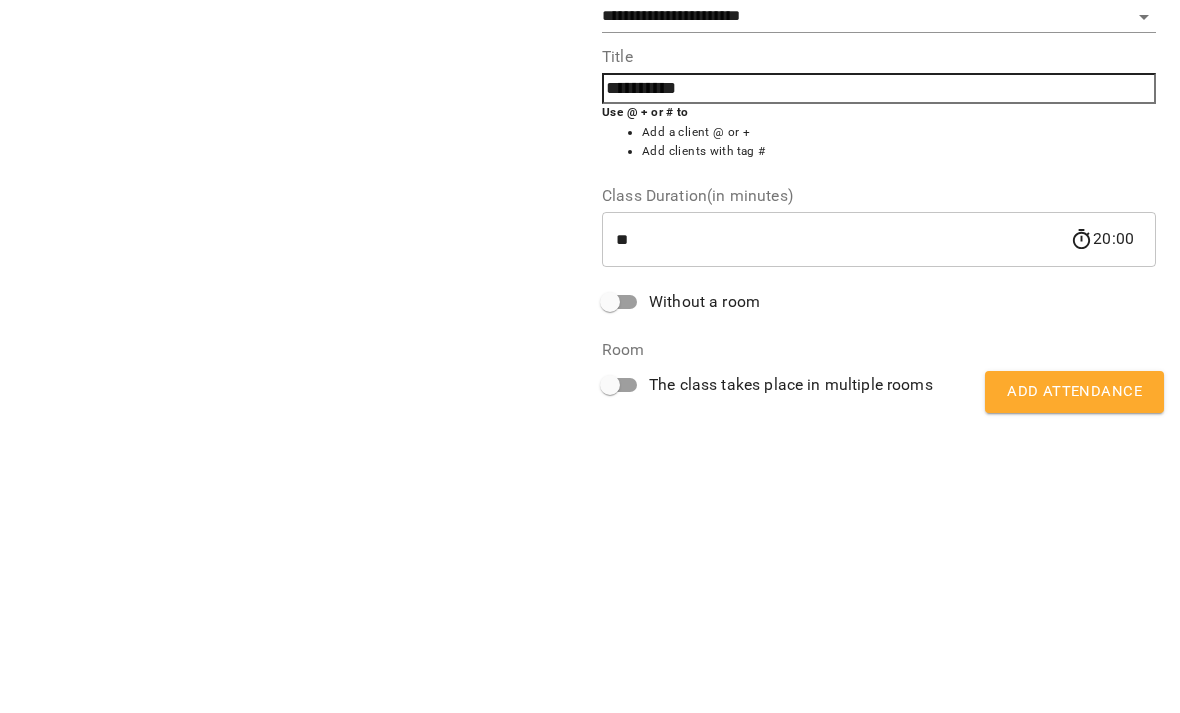 click on "**********" at bounding box center [301, 344] 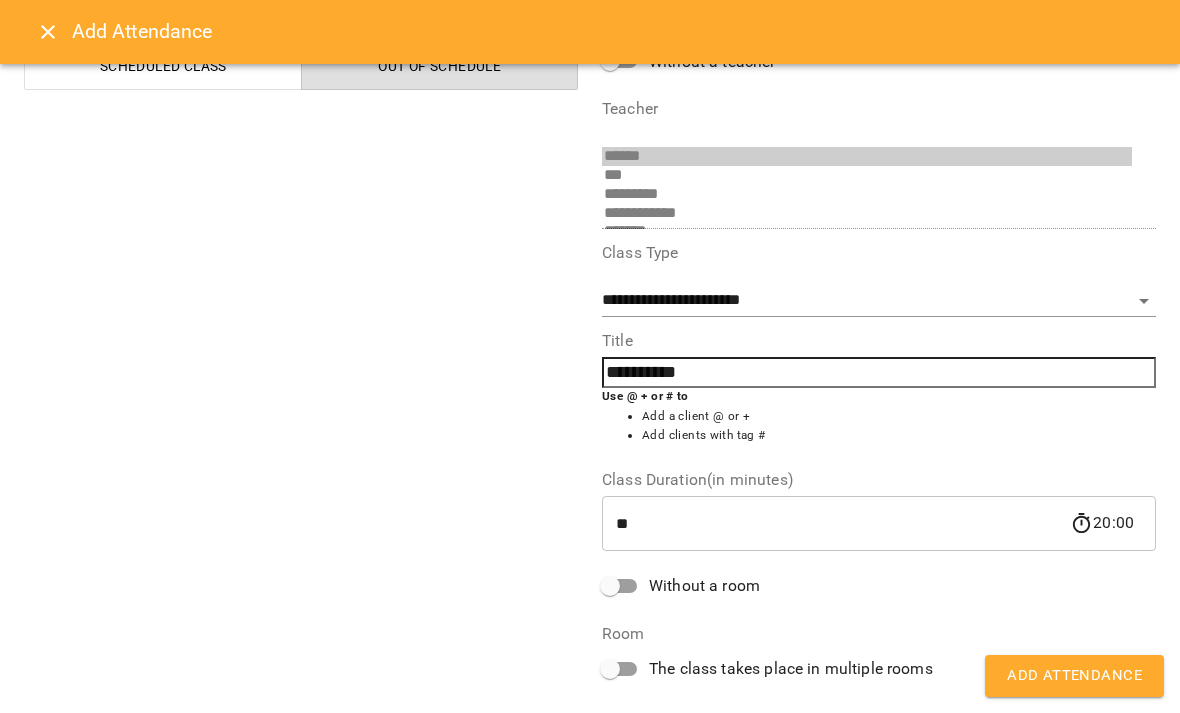click on "Add Attendance" at bounding box center (1074, 676) 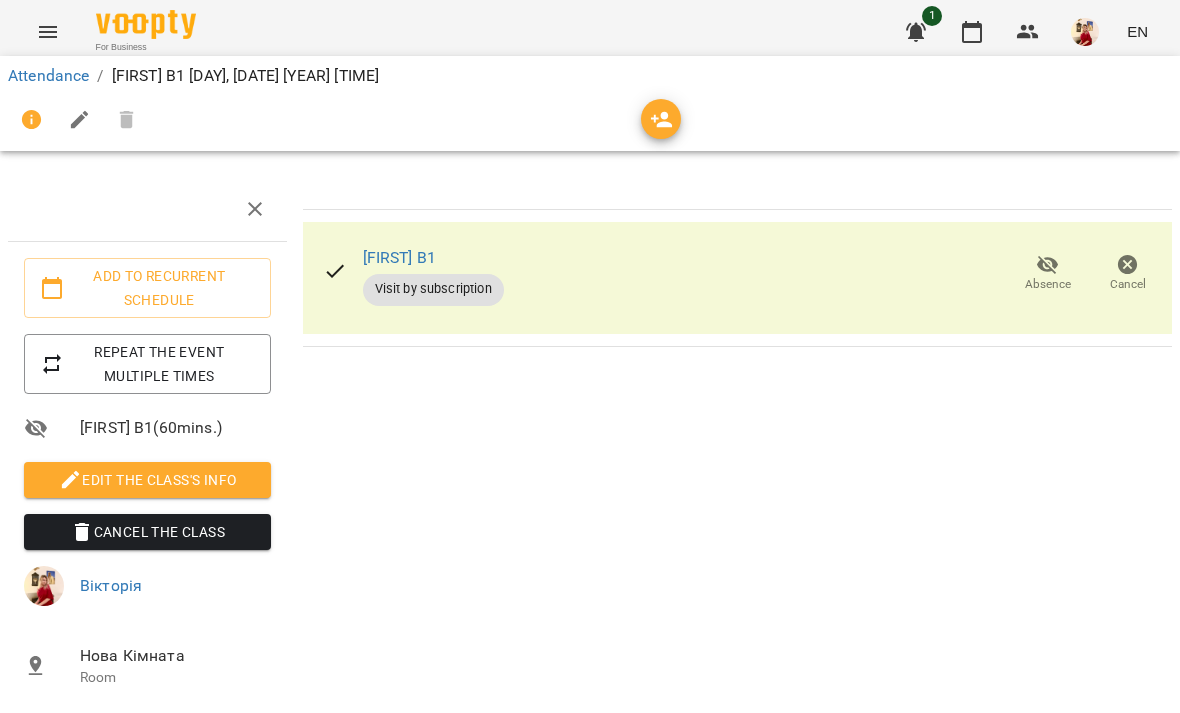 click on "Attendance" at bounding box center [48, 75] 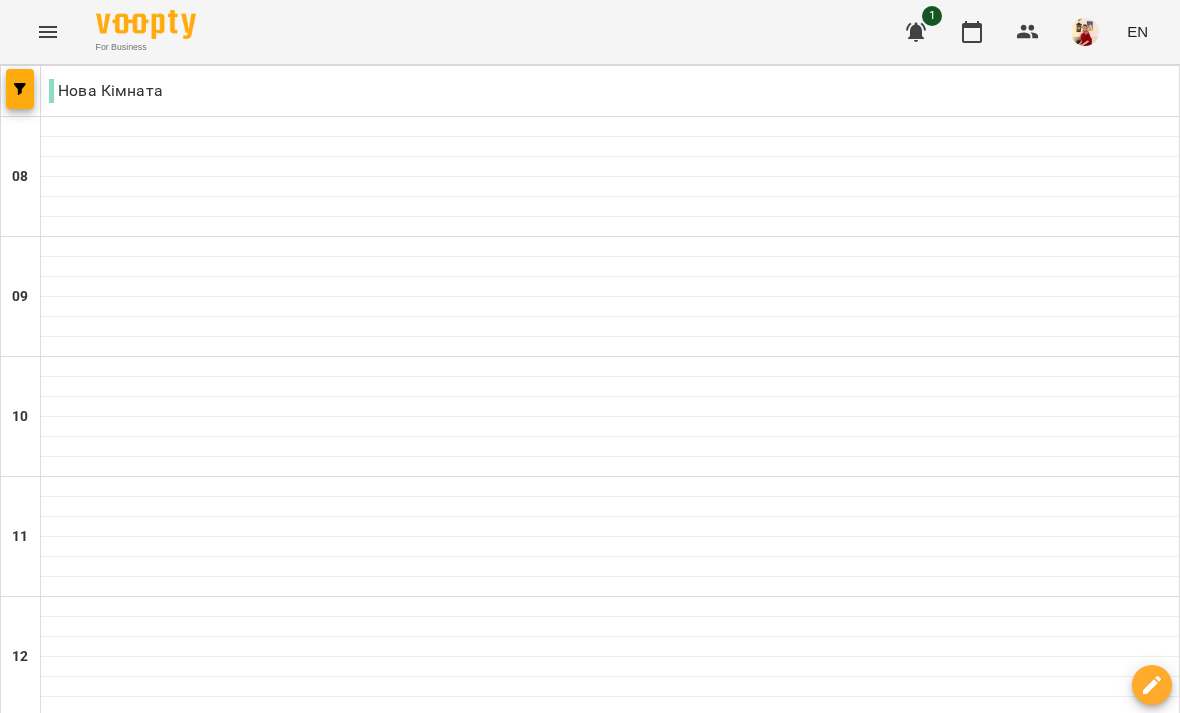 scroll, scrollTop: 1136, scrollLeft: 0, axis: vertical 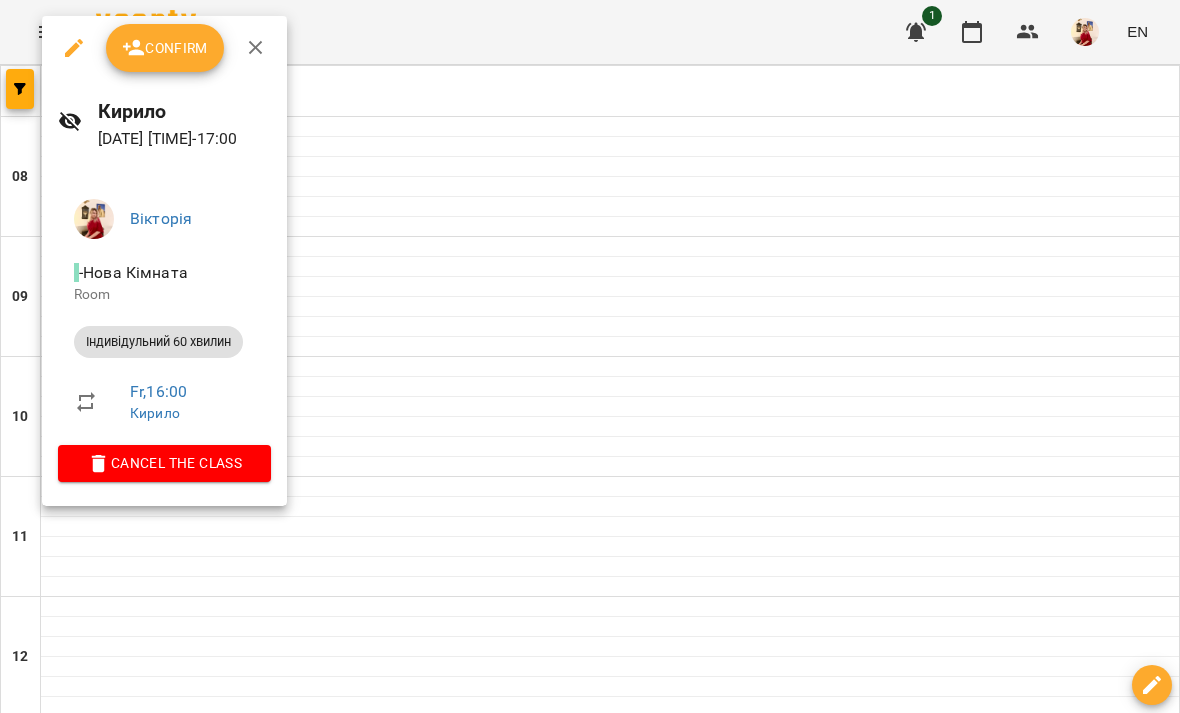 click on "Confirm" at bounding box center [165, 48] 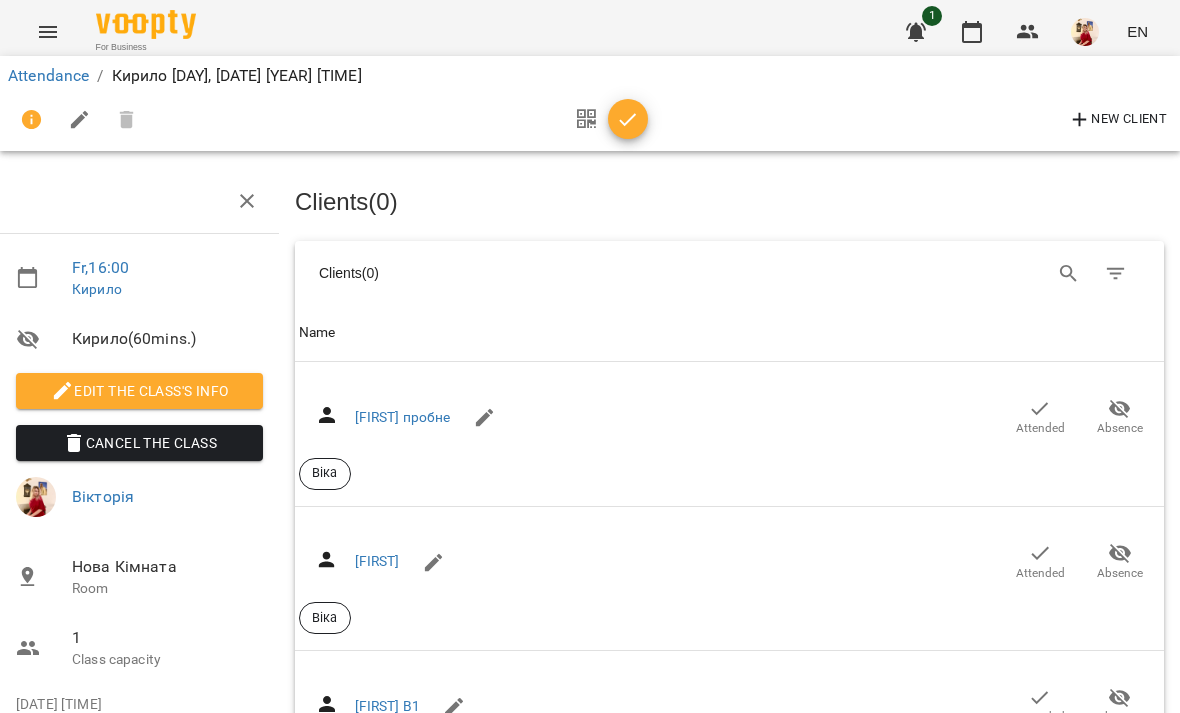 scroll, scrollTop: 1455, scrollLeft: 8, axis: both 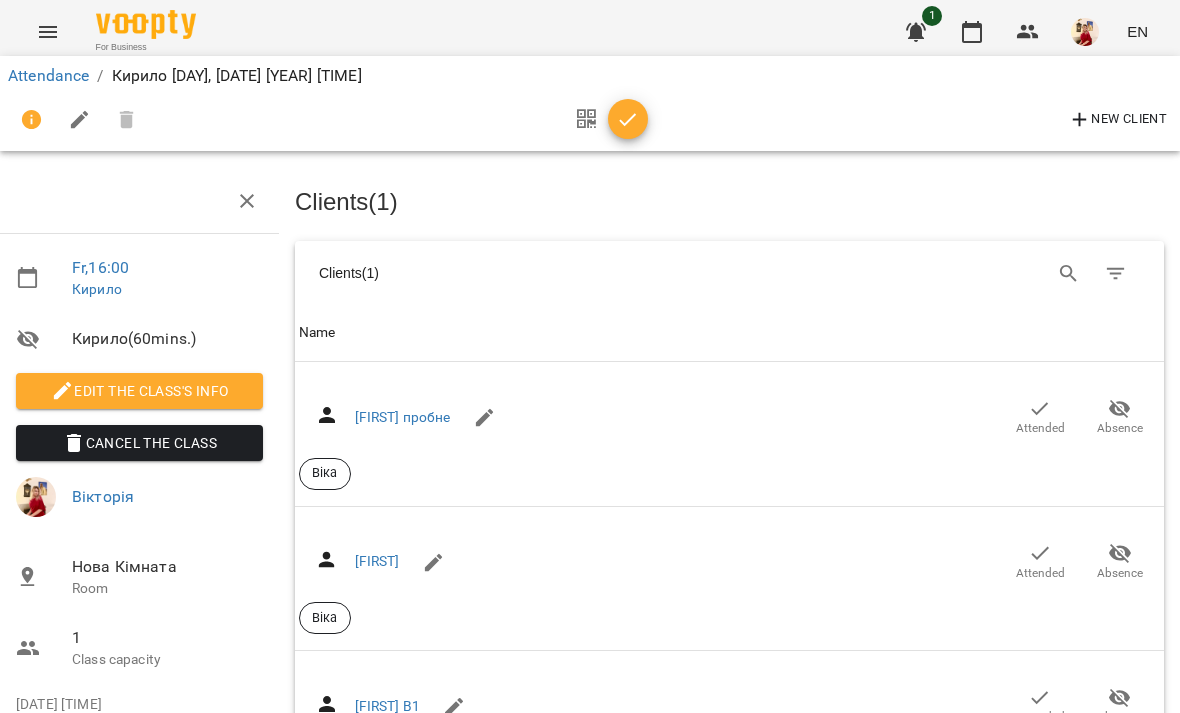 click on "Attendance" at bounding box center (48, 75) 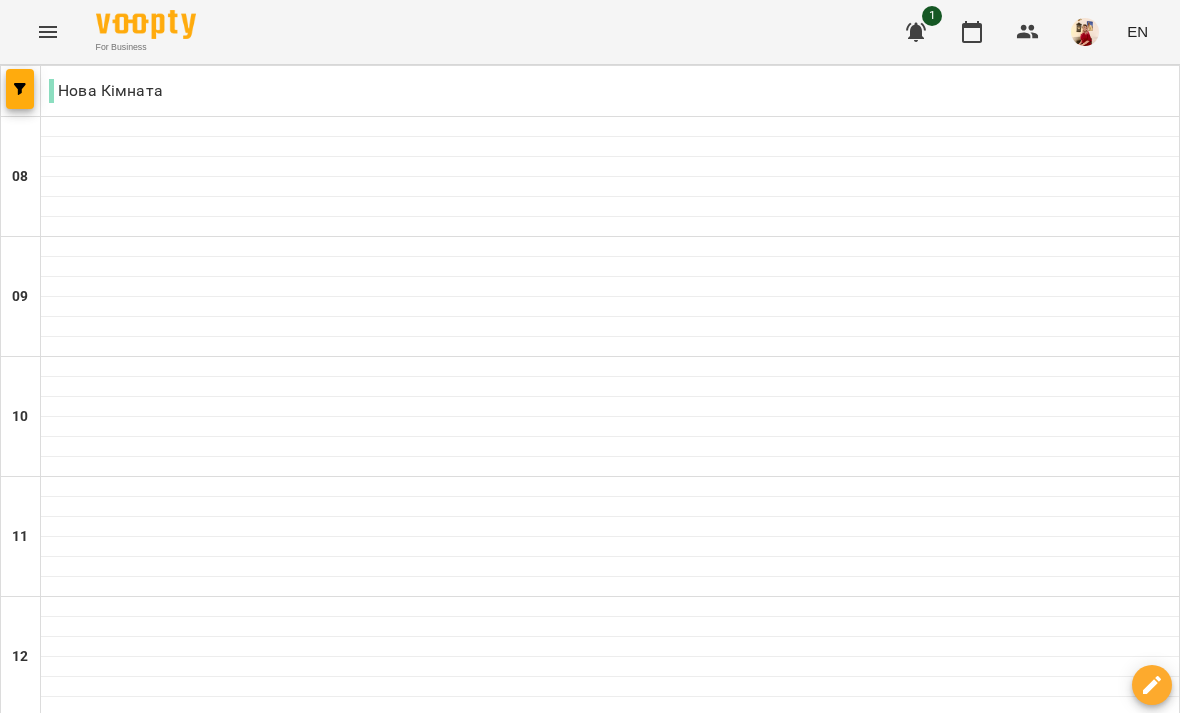 scroll, scrollTop: 758, scrollLeft: 0, axis: vertical 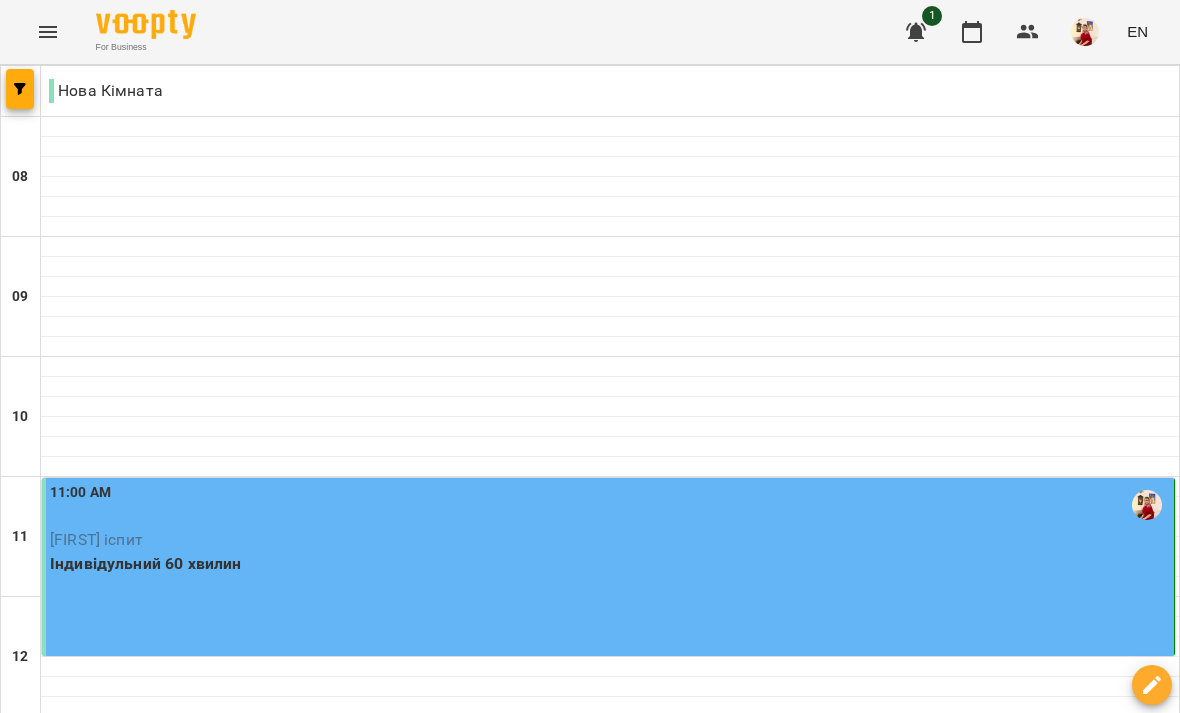 click on "Wed" at bounding box center [525, 1943] 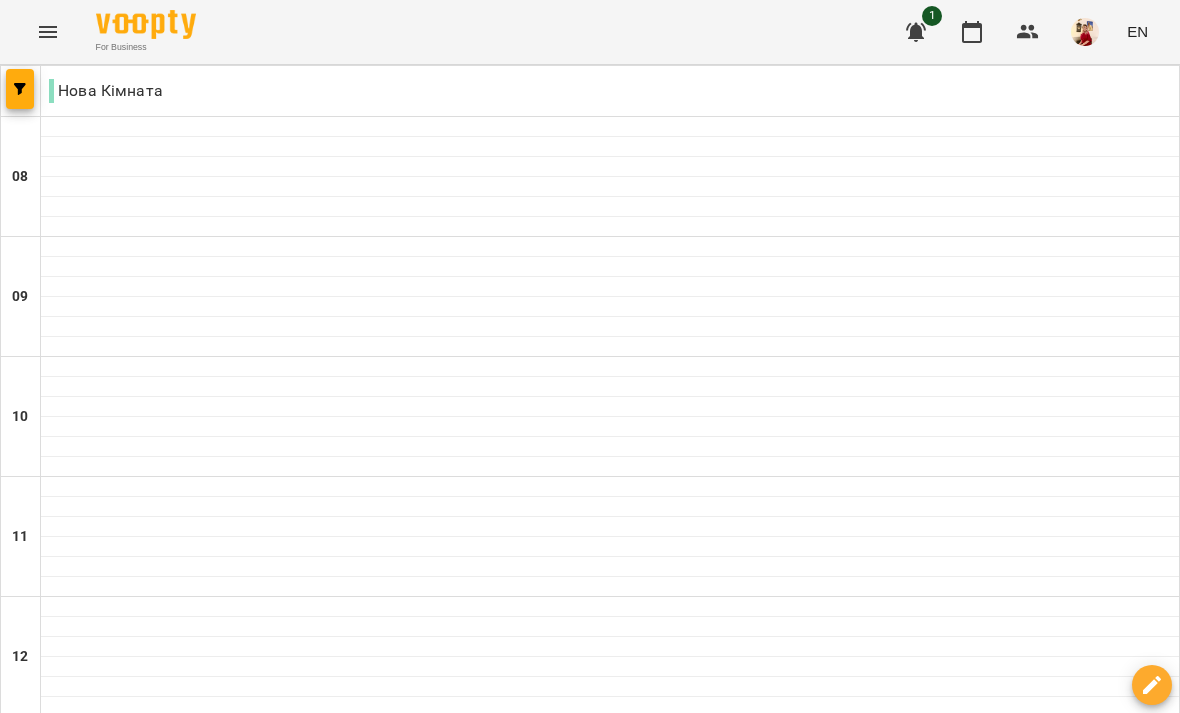 scroll, scrollTop: 27, scrollLeft: 0, axis: vertical 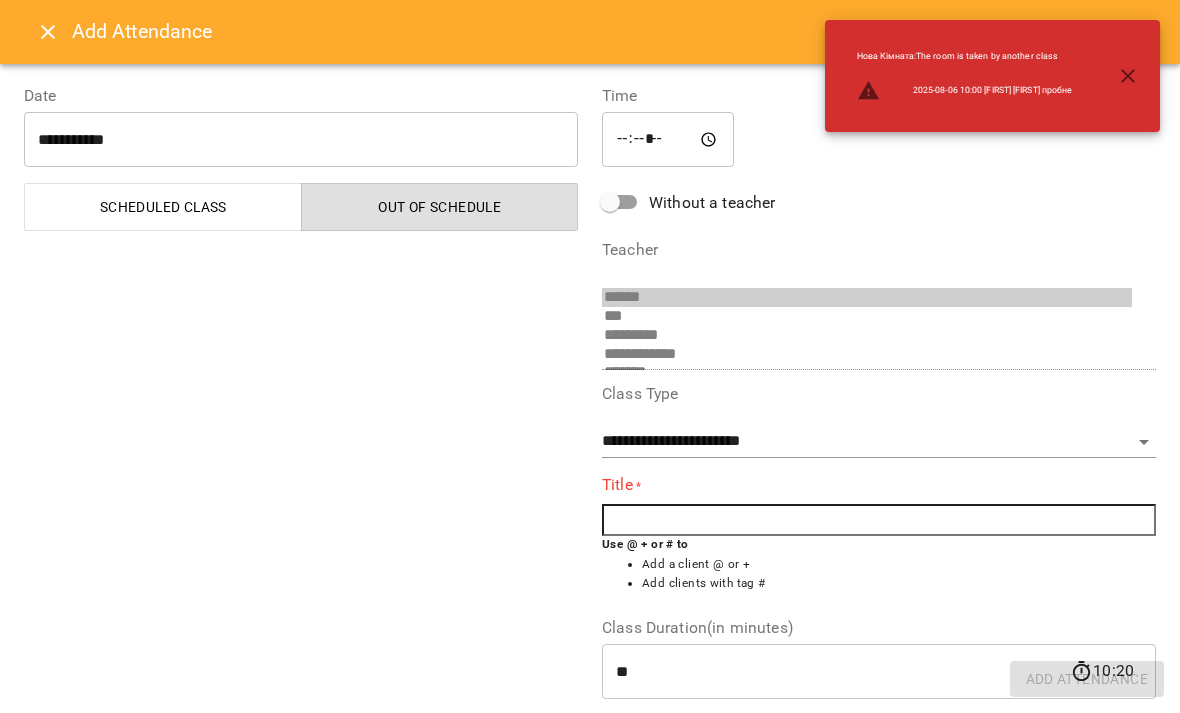 click at bounding box center [879, 520] 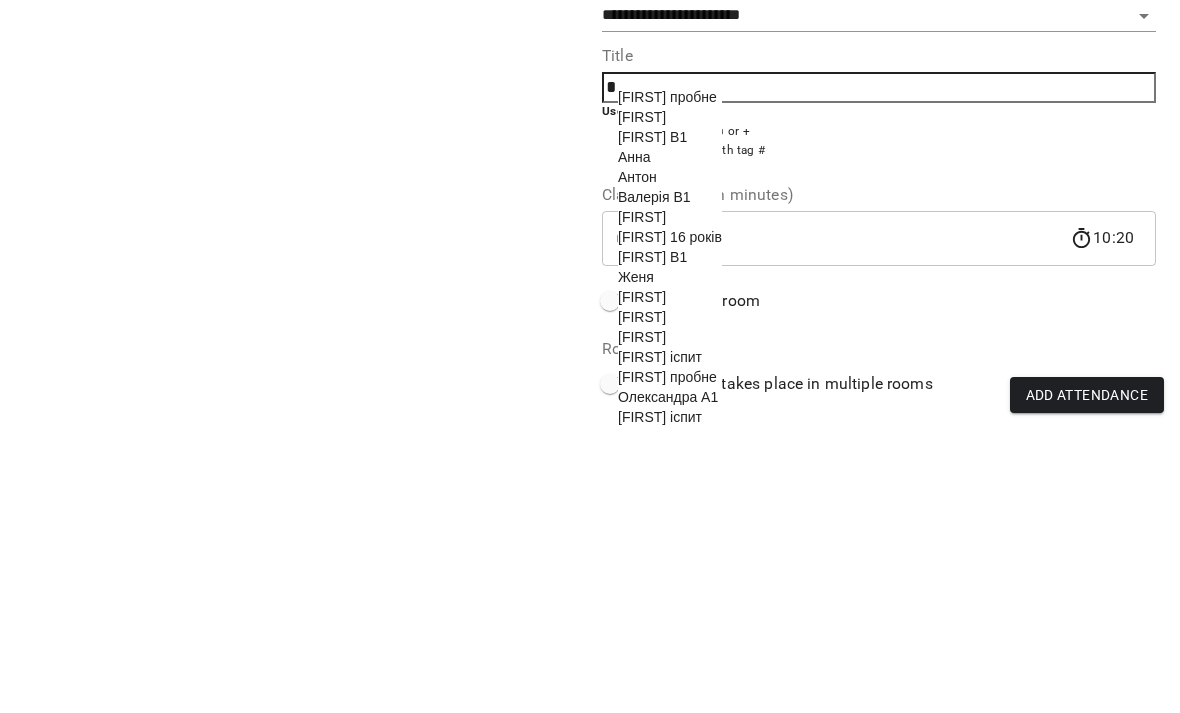 scroll, scrollTop: 141, scrollLeft: 0, axis: vertical 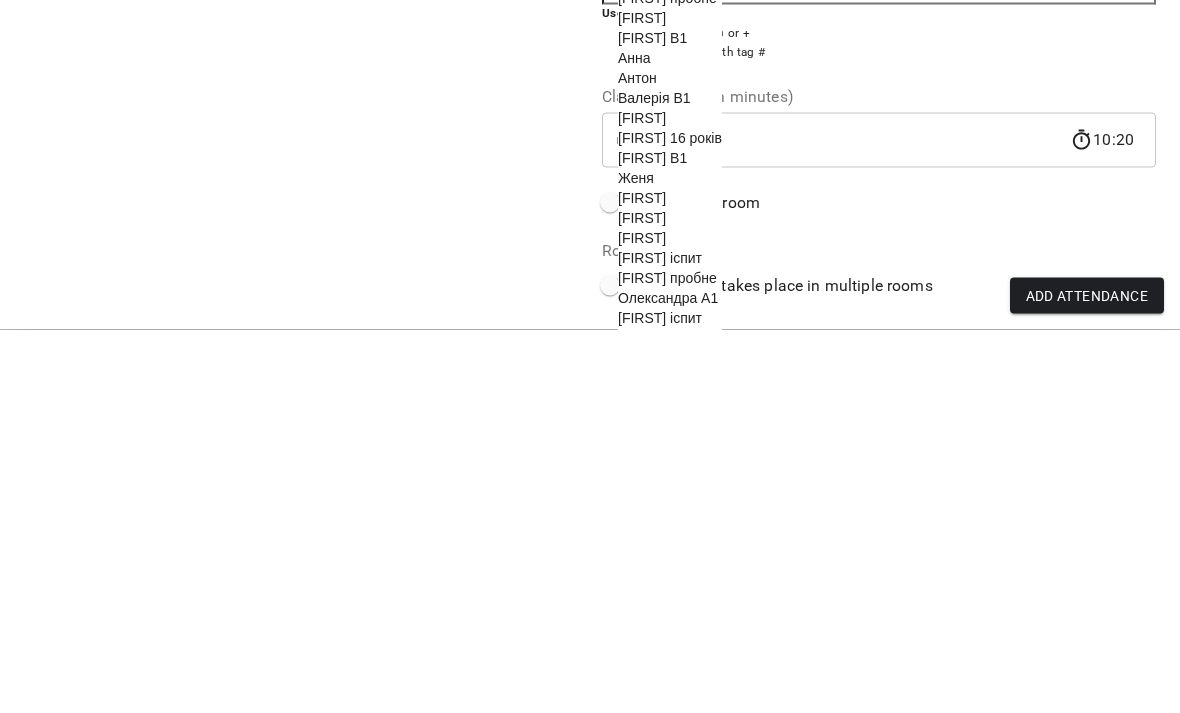 click on "Олександра А1" at bounding box center (668, 682) 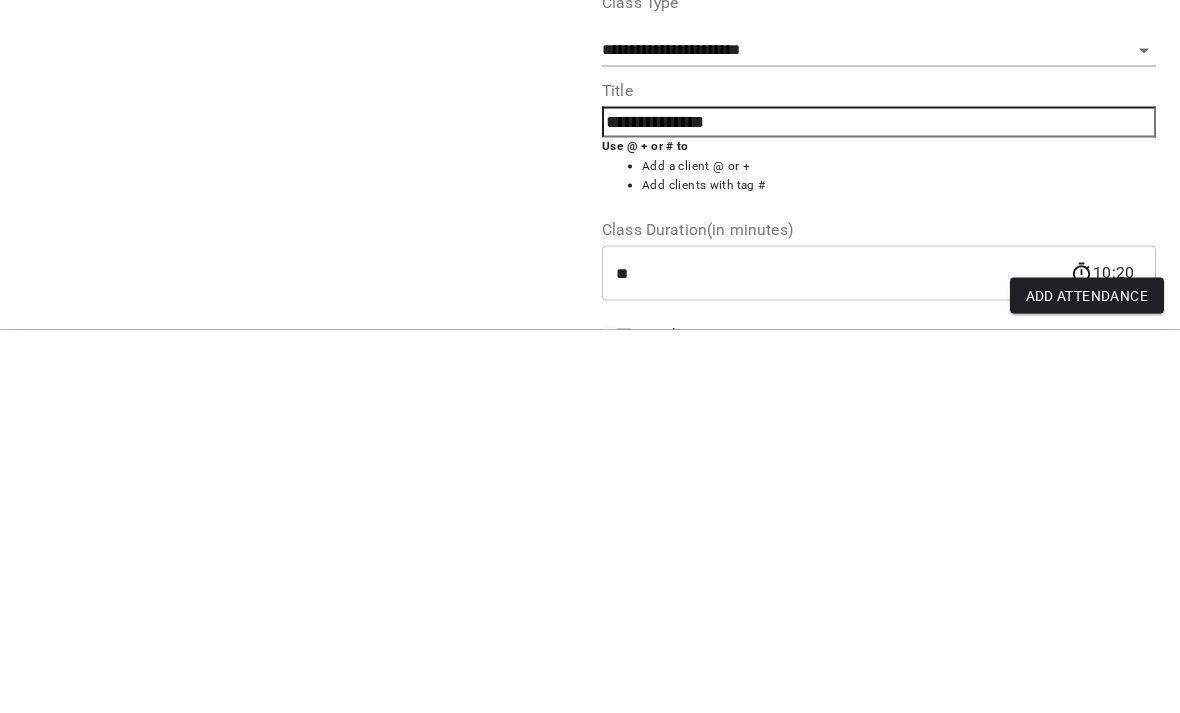 scroll, scrollTop: 13, scrollLeft: 0, axis: vertical 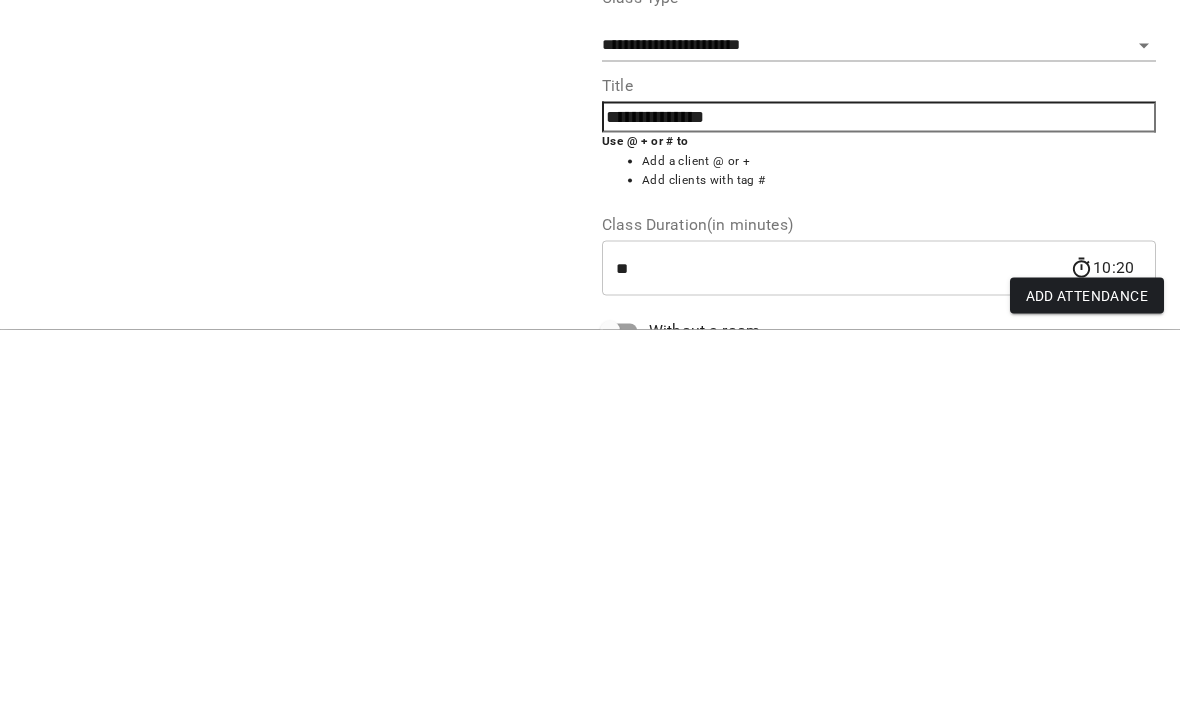 click on "**" at bounding box center (836, 652) 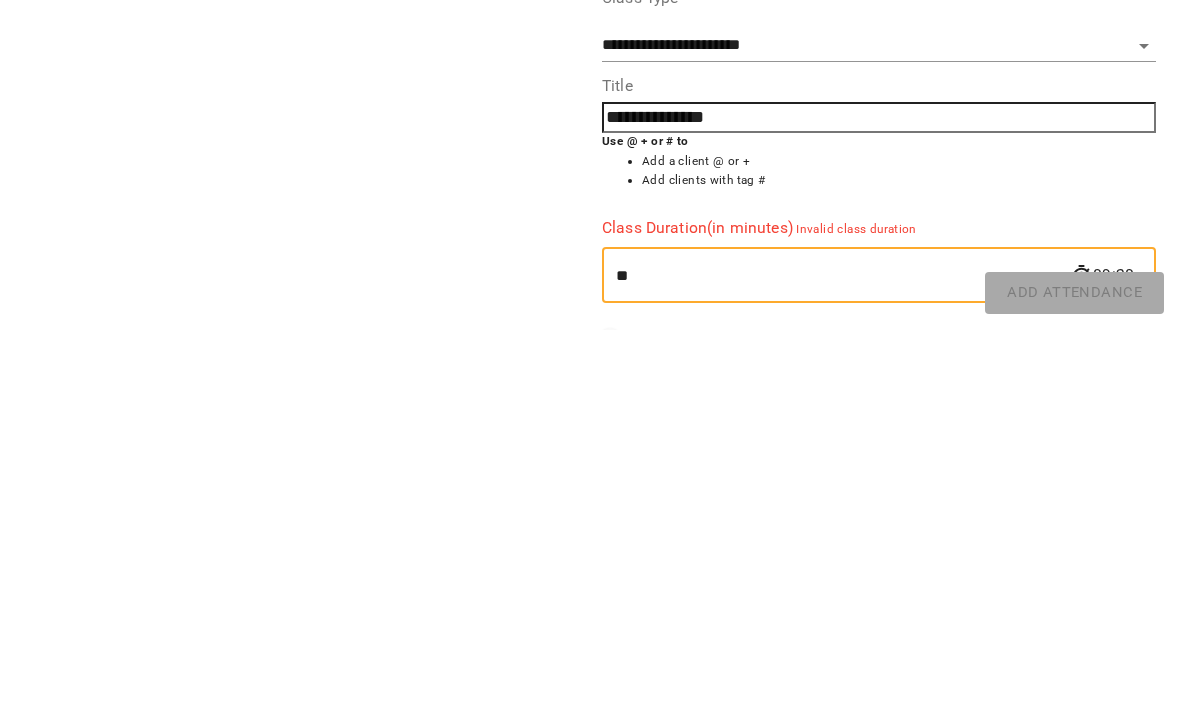 type on "*" 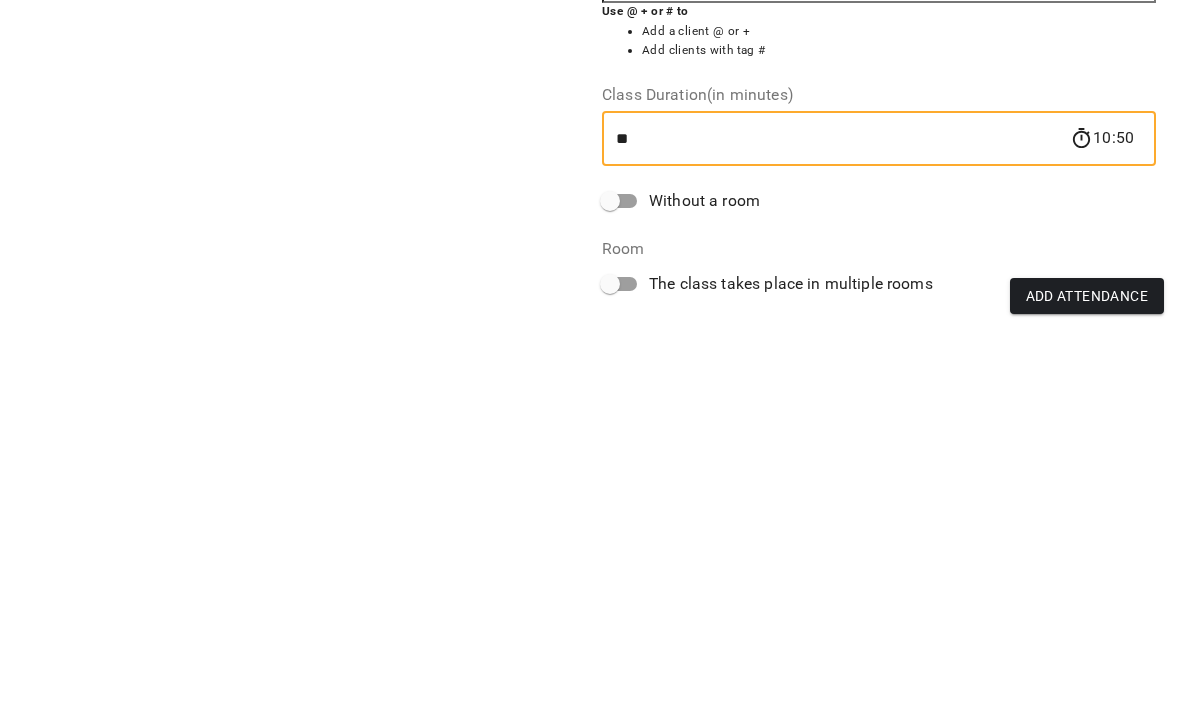 scroll, scrollTop: 141, scrollLeft: 0, axis: vertical 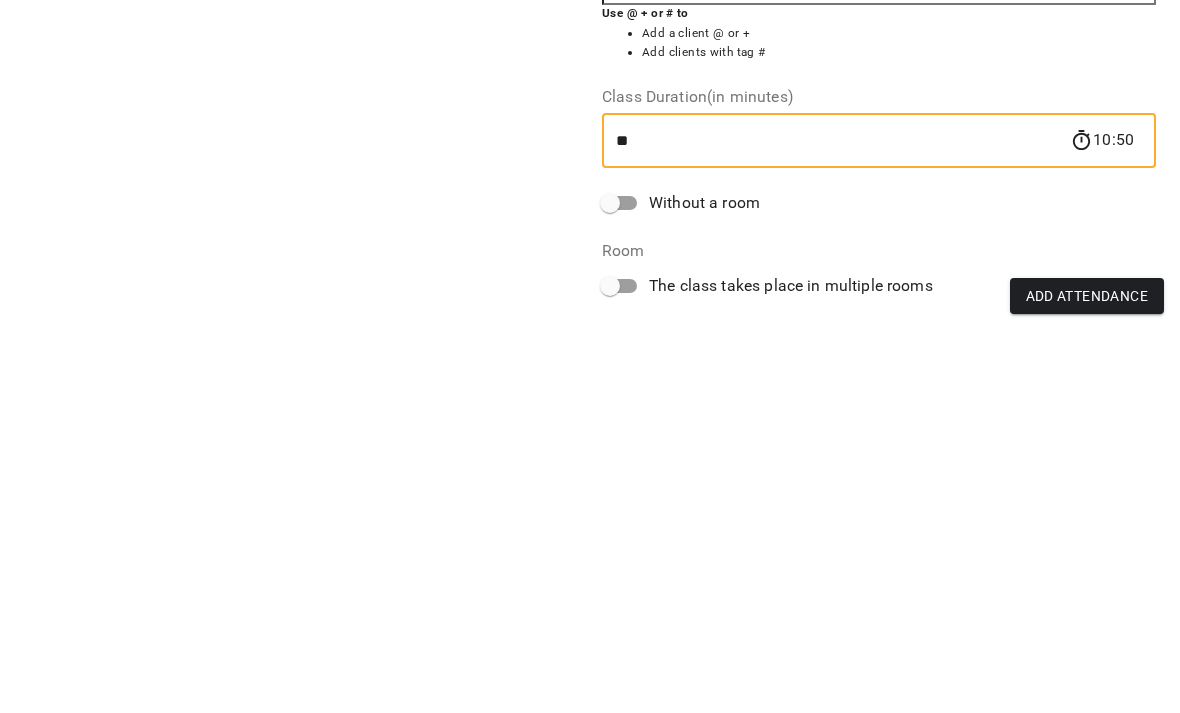type on "**" 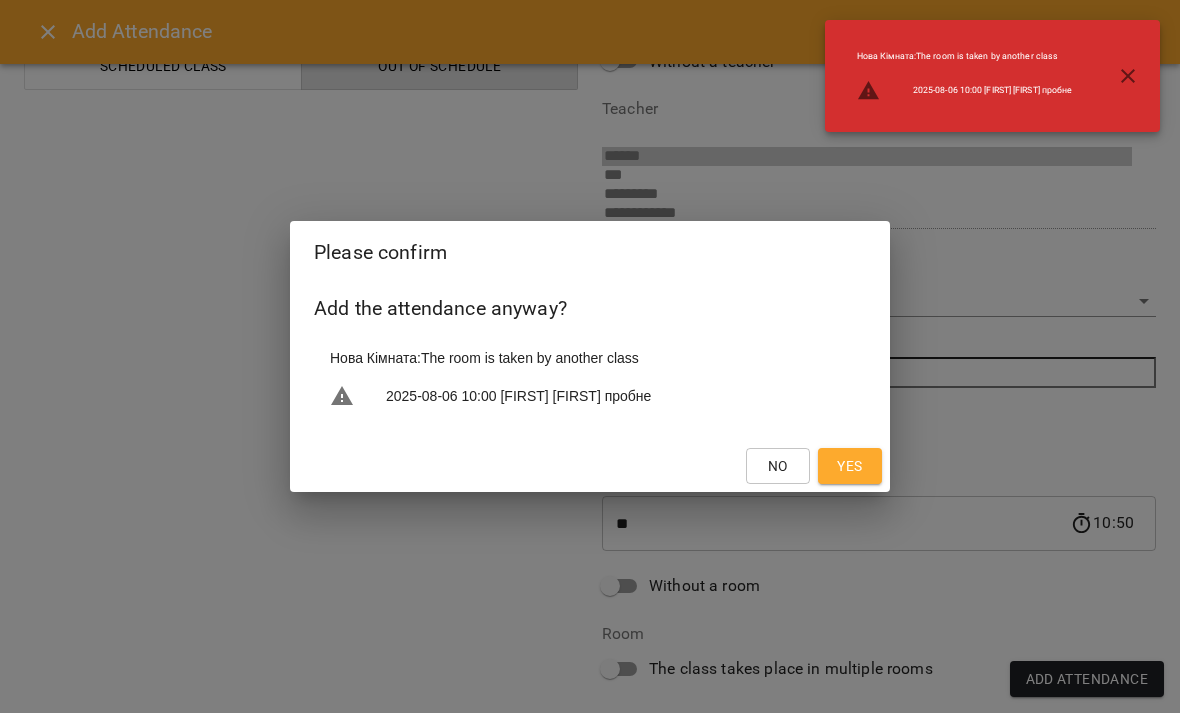 click on "Yes" at bounding box center [850, 466] 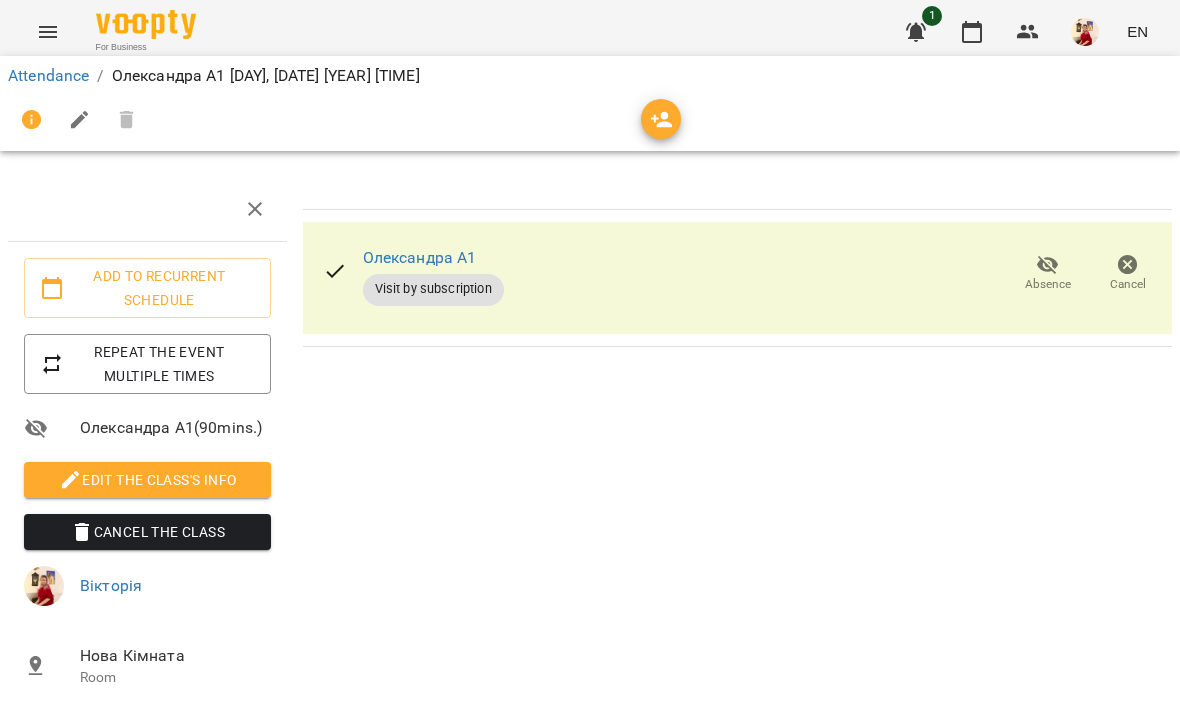 click on "Attendance" at bounding box center [48, 75] 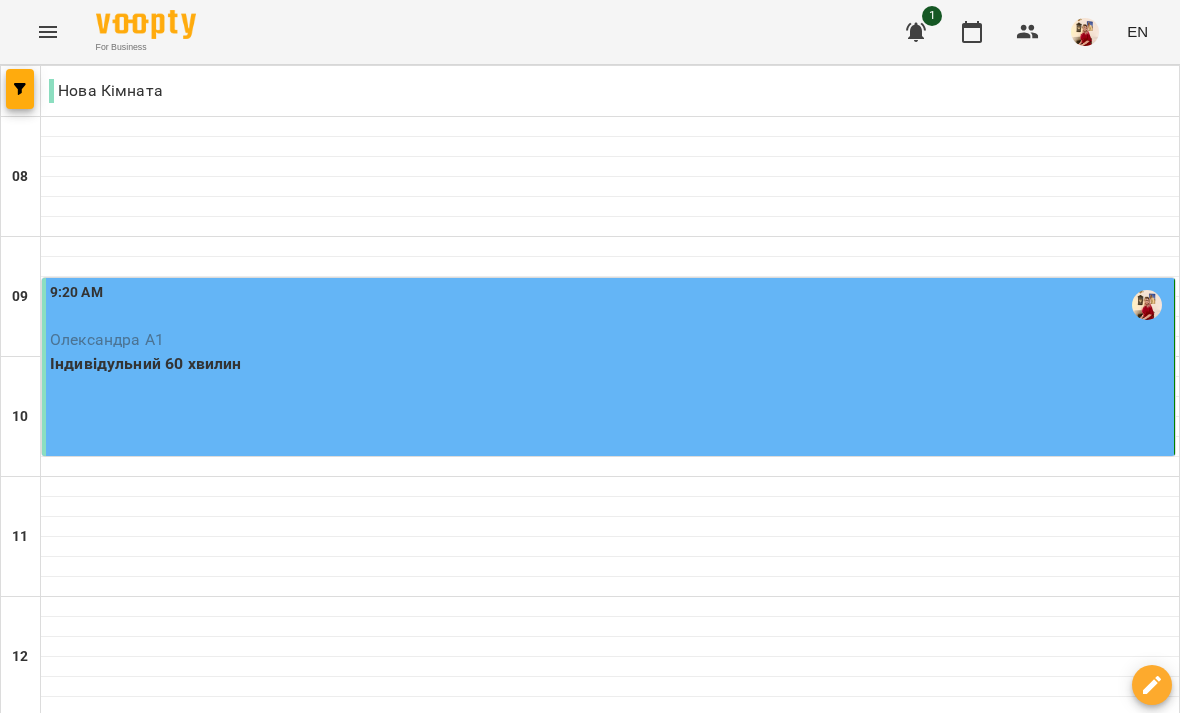 scroll, scrollTop: 0, scrollLeft: 0, axis: both 